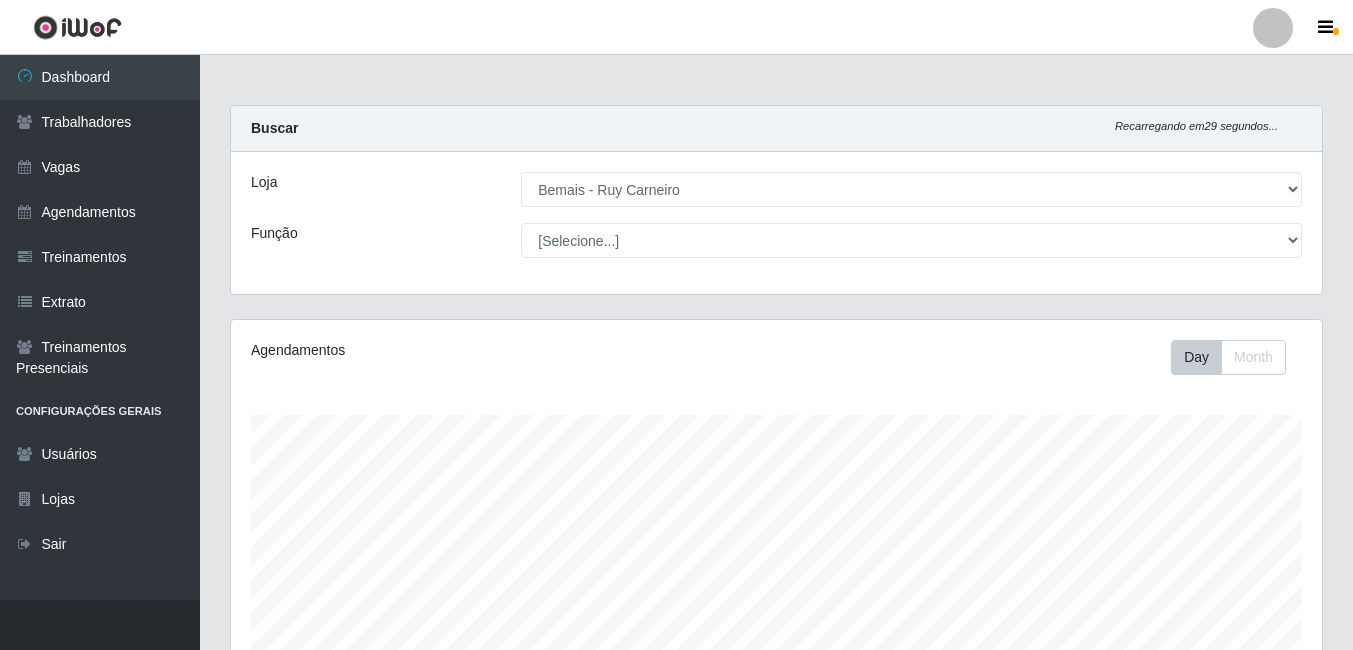 select on "230" 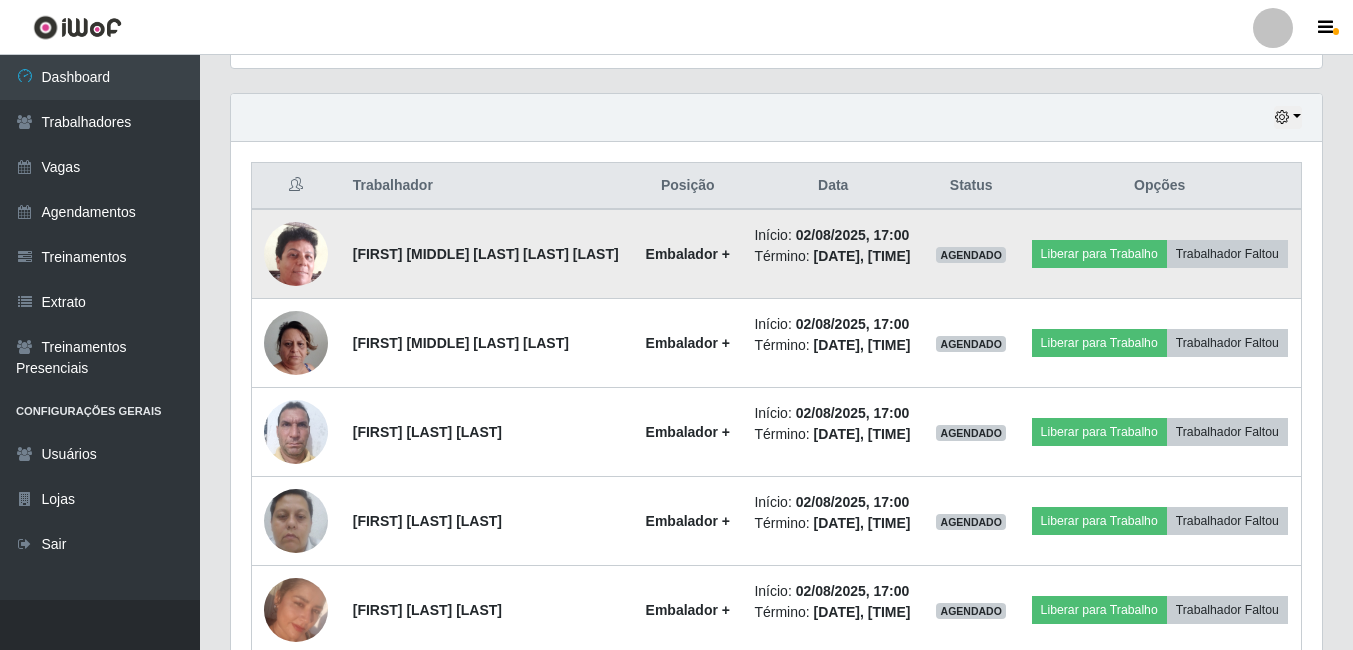 scroll, scrollTop: 999585, scrollLeft: 998909, axis: both 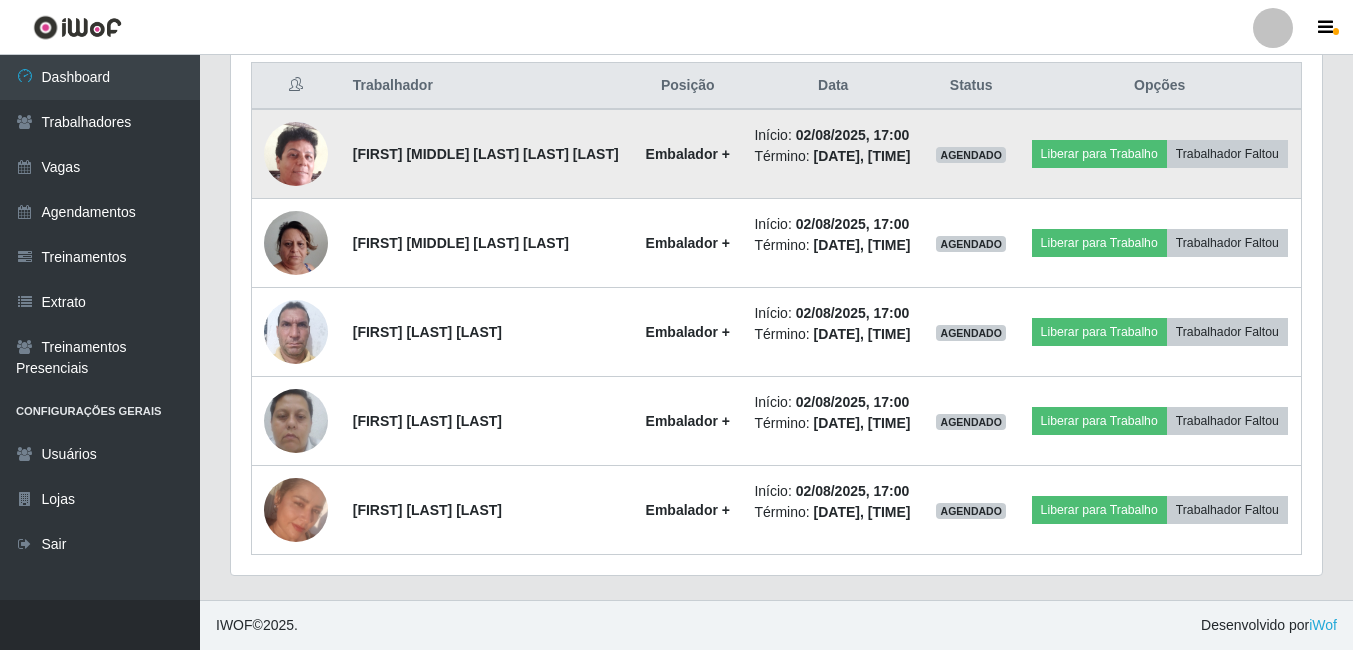 click at bounding box center (296, 153) 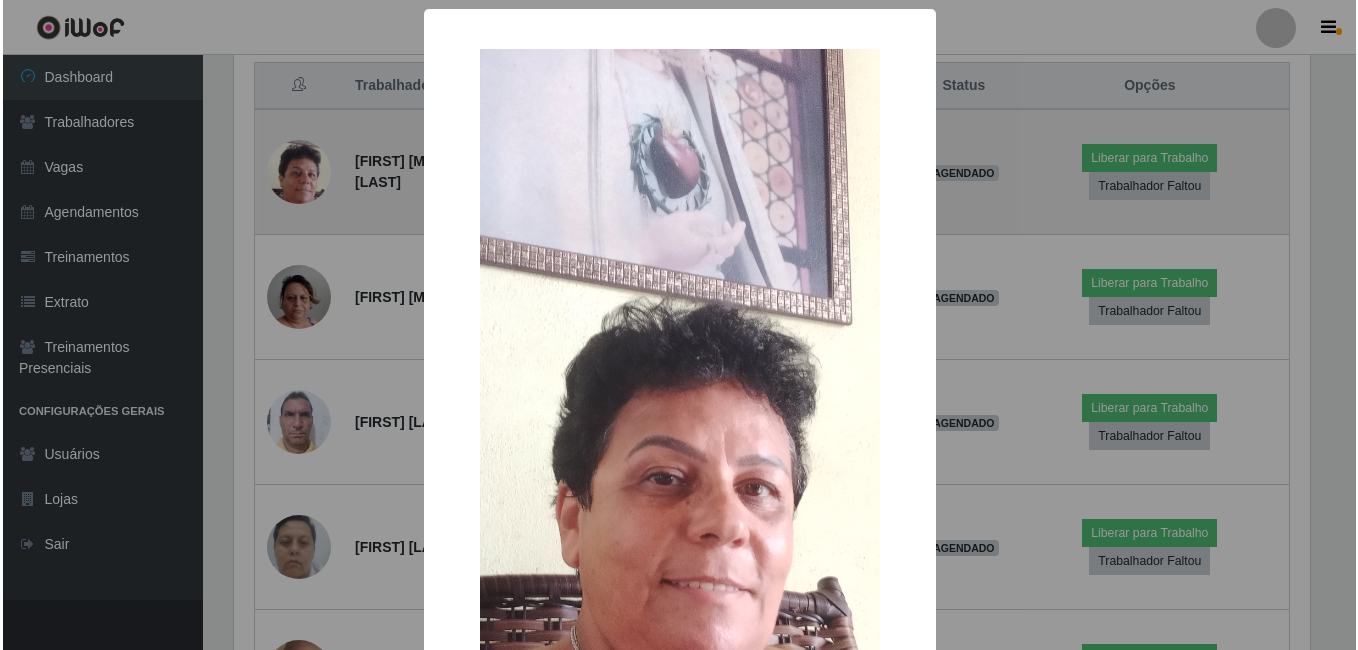 scroll, scrollTop: 999585, scrollLeft: 998919, axis: both 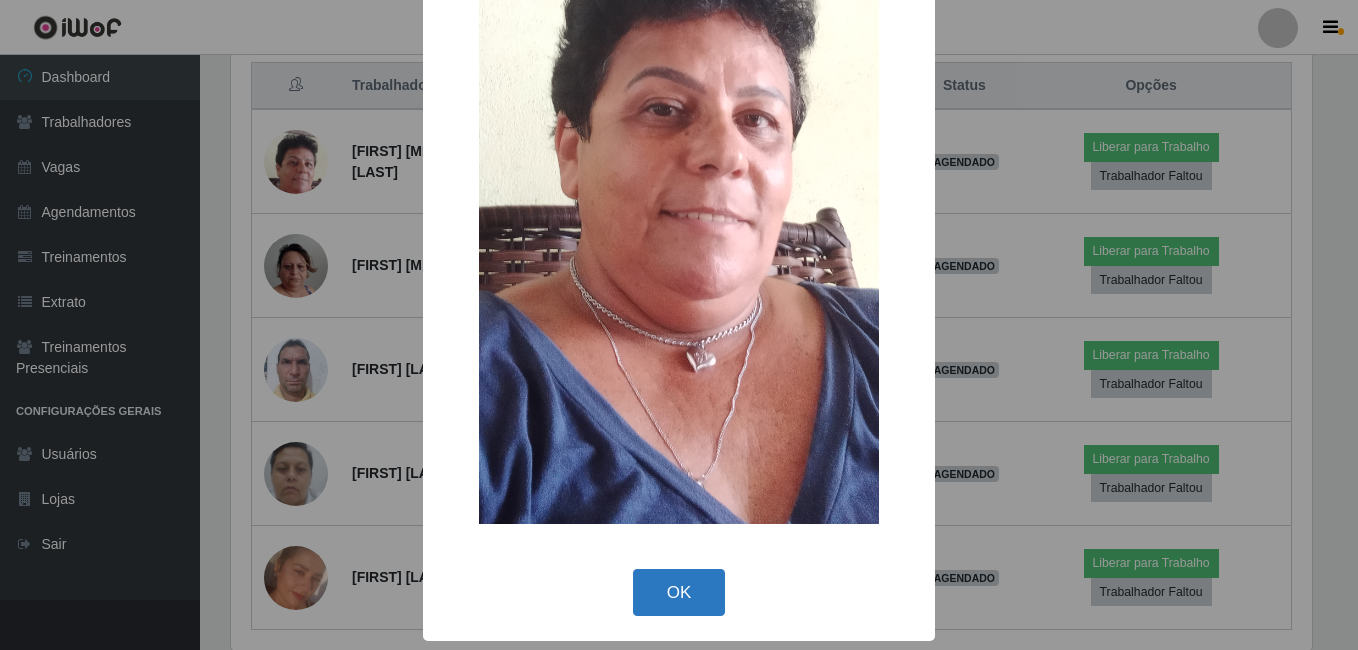 click on "OK" at bounding box center [679, 592] 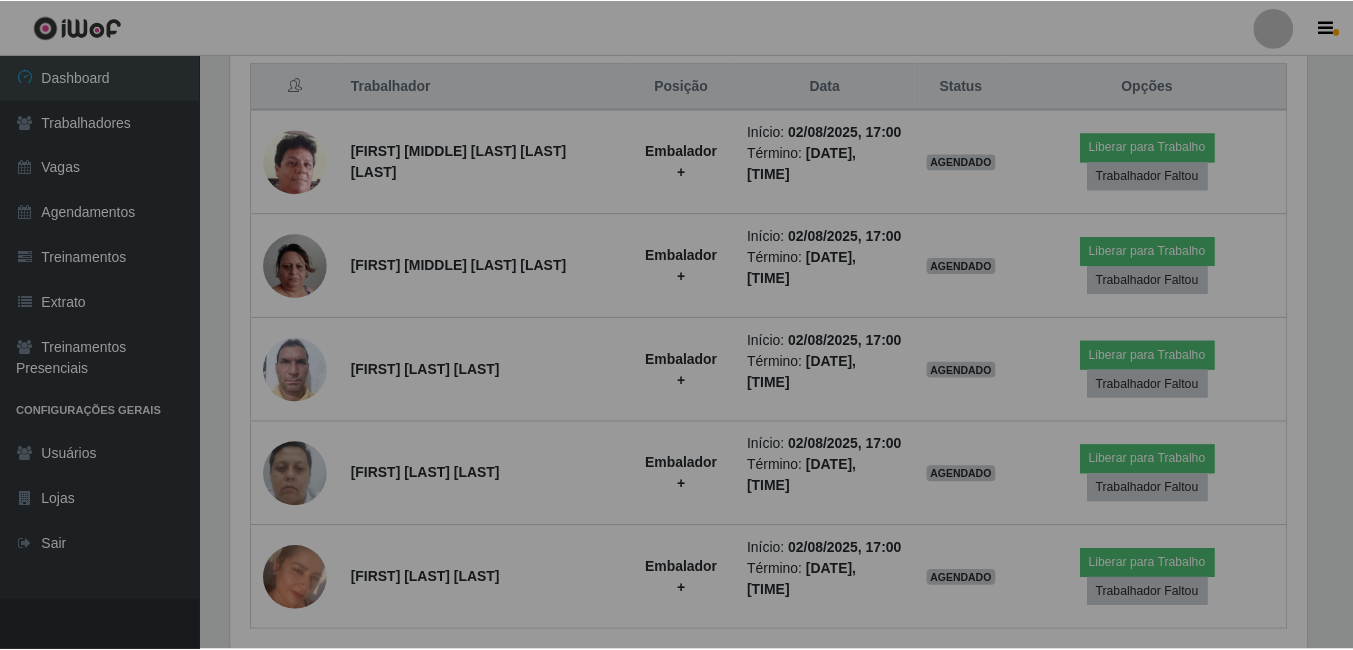 scroll, scrollTop: 999585, scrollLeft: 998909, axis: both 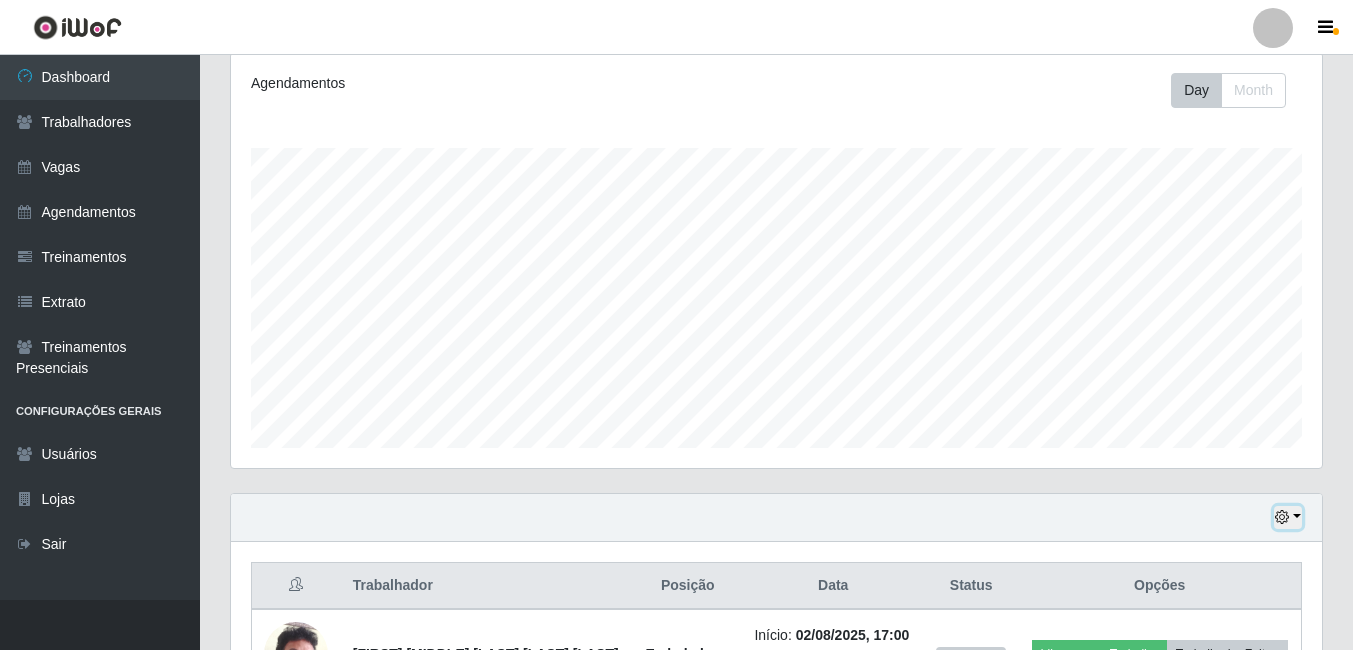 click at bounding box center [1288, 517] 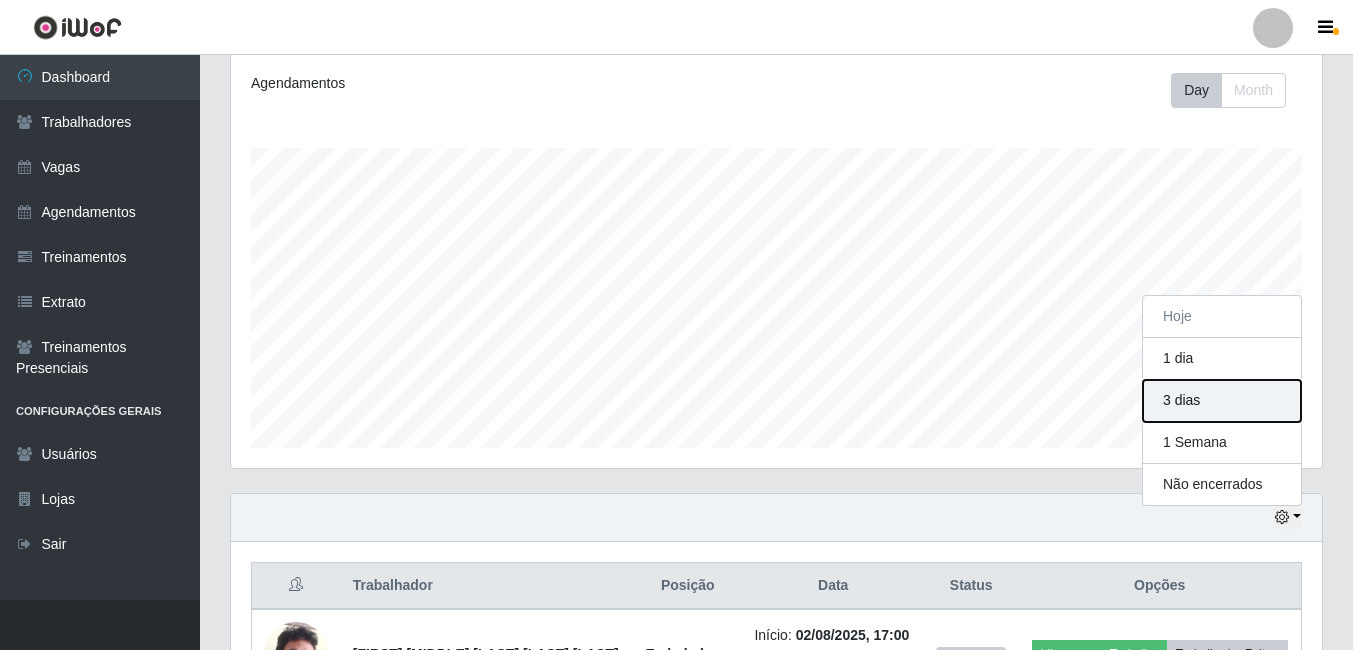 click on "3 dias" at bounding box center (1222, 401) 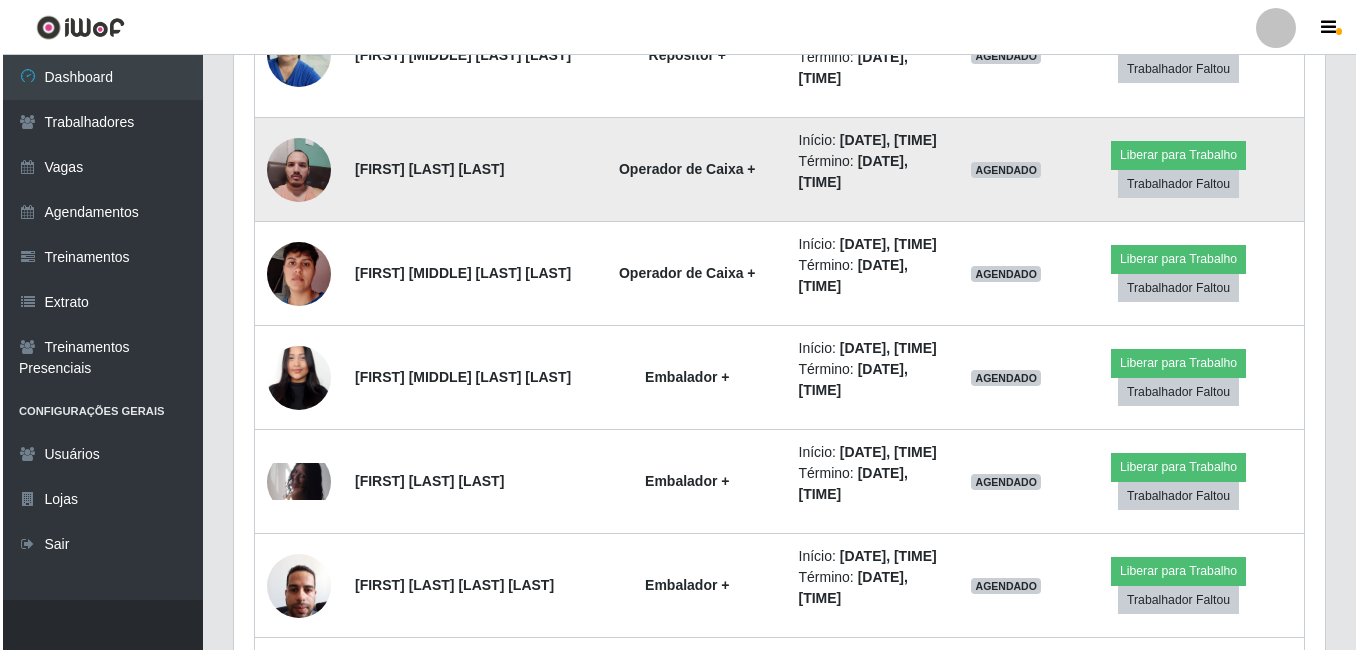 scroll, scrollTop: 2167, scrollLeft: 0, axis: vertical 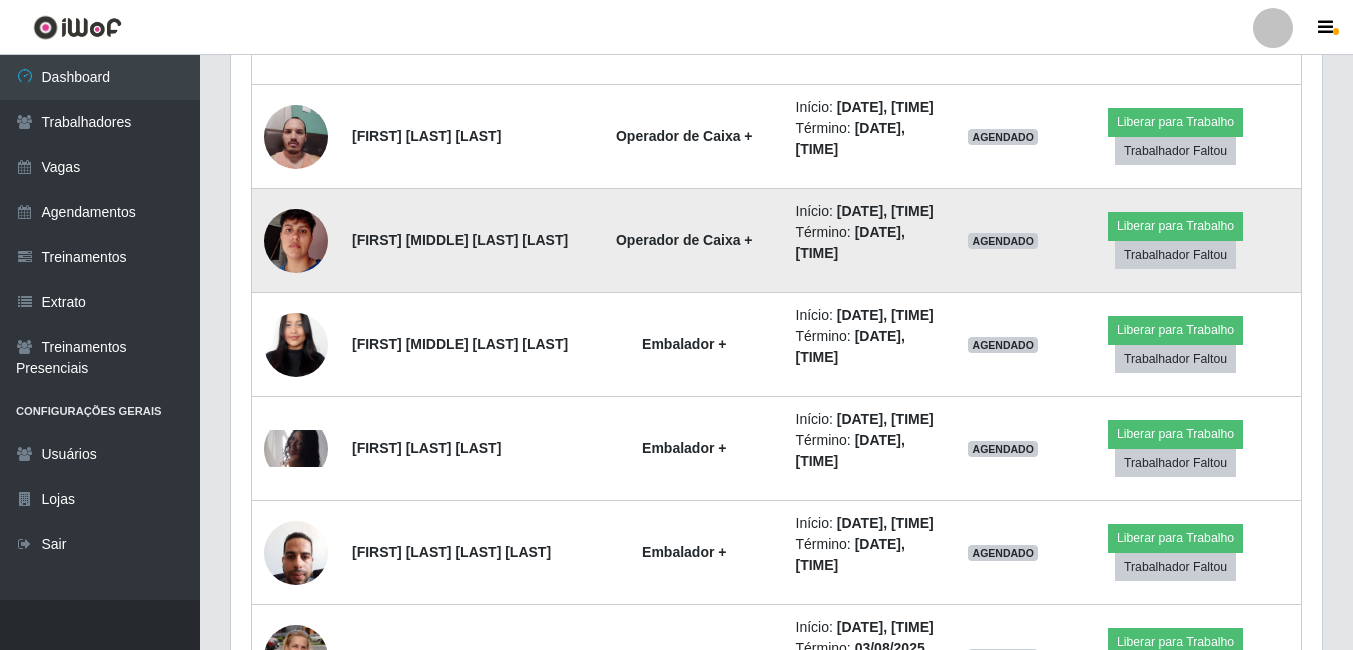 click at bounding box center (296, 241) 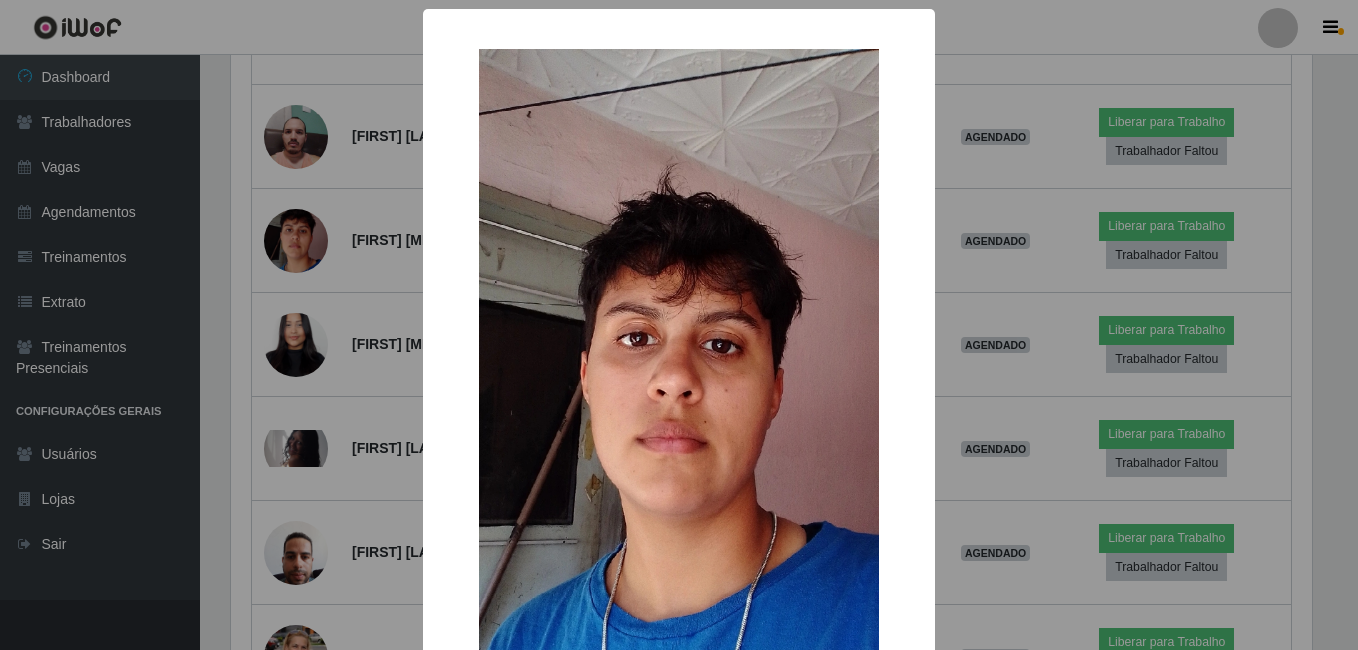 scroll, scrollTop: 999585, scrollLeft: 998919, axis: both 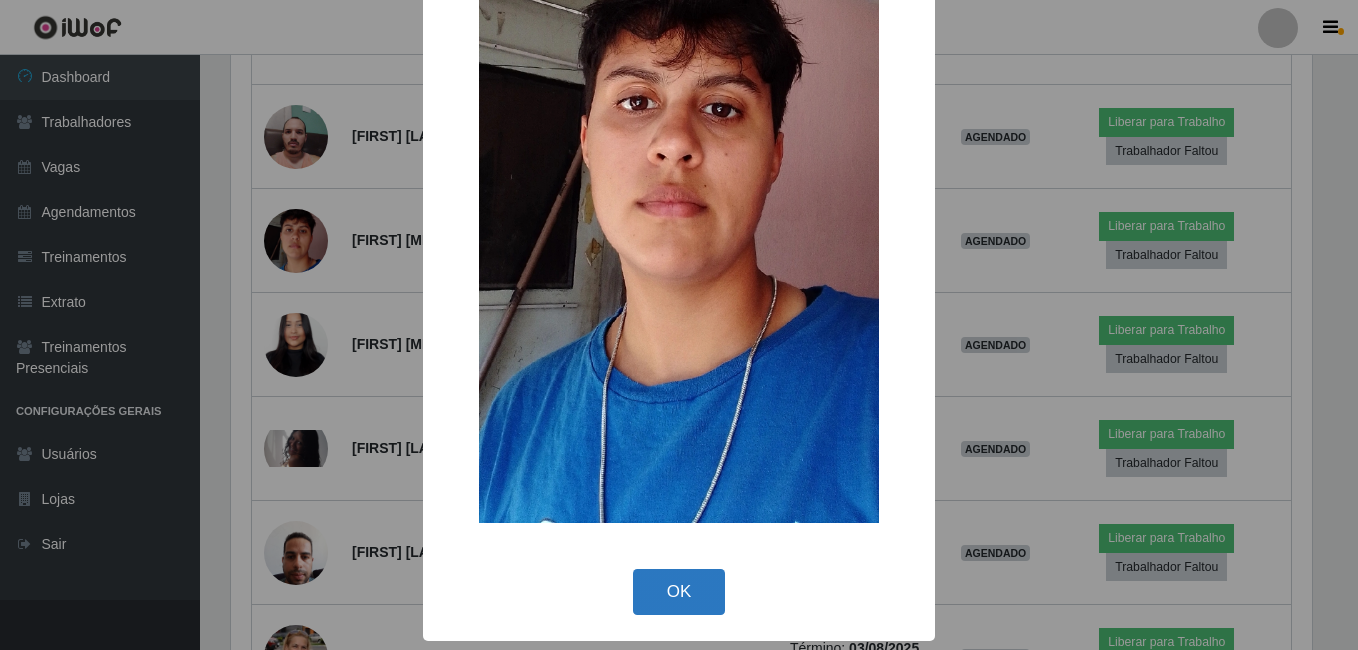 click on "OK" at bounding box center [679, 592] 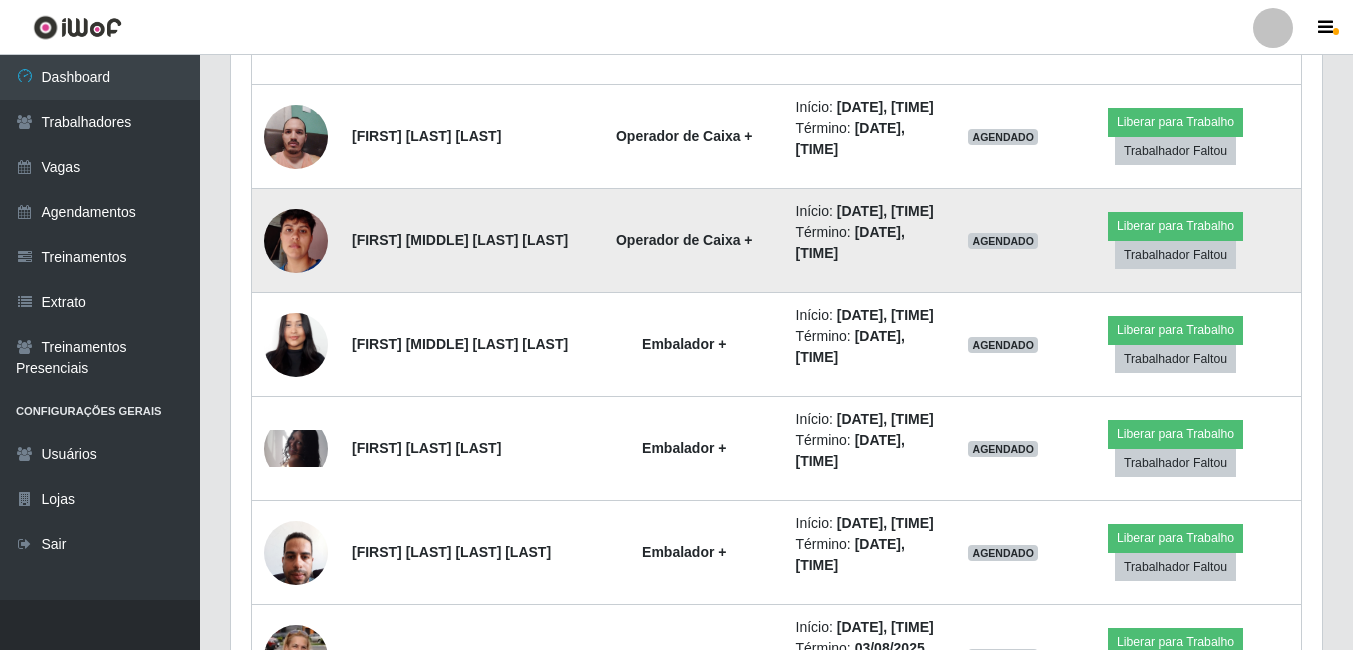 scroll, scrollTop: 999585, scrollLeft: 998909, axis: both 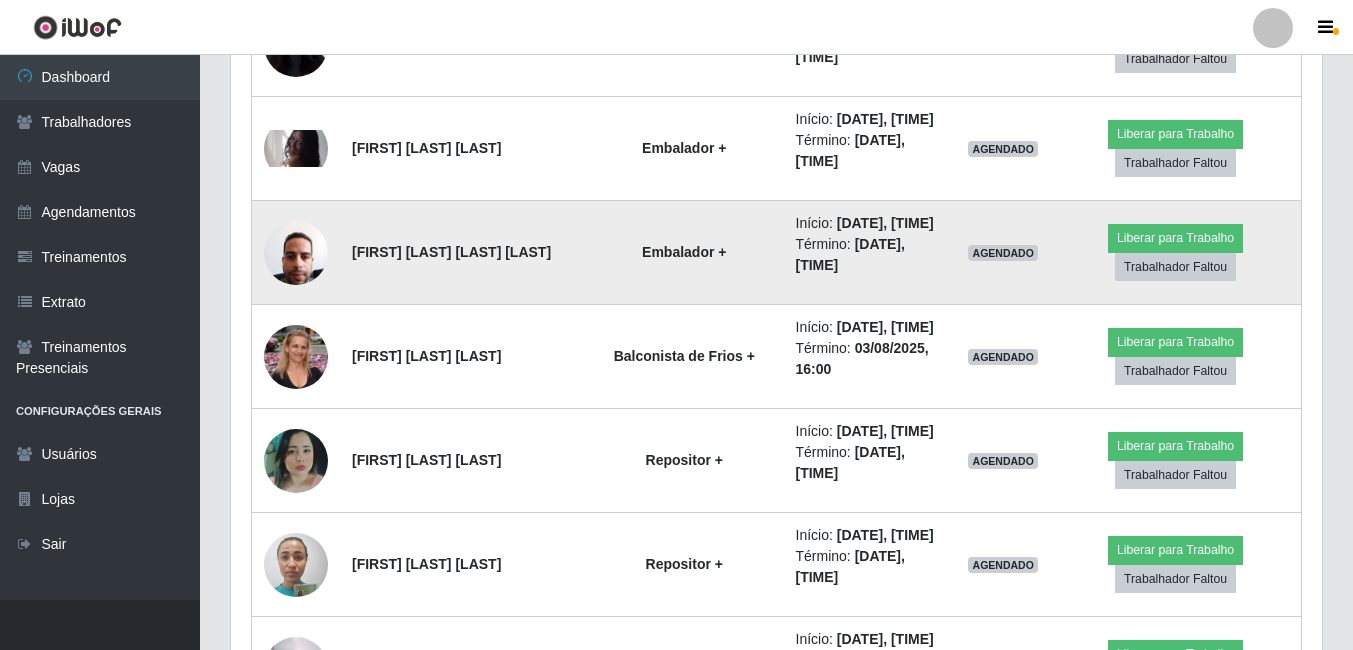 click at bounding box center (296, 252) 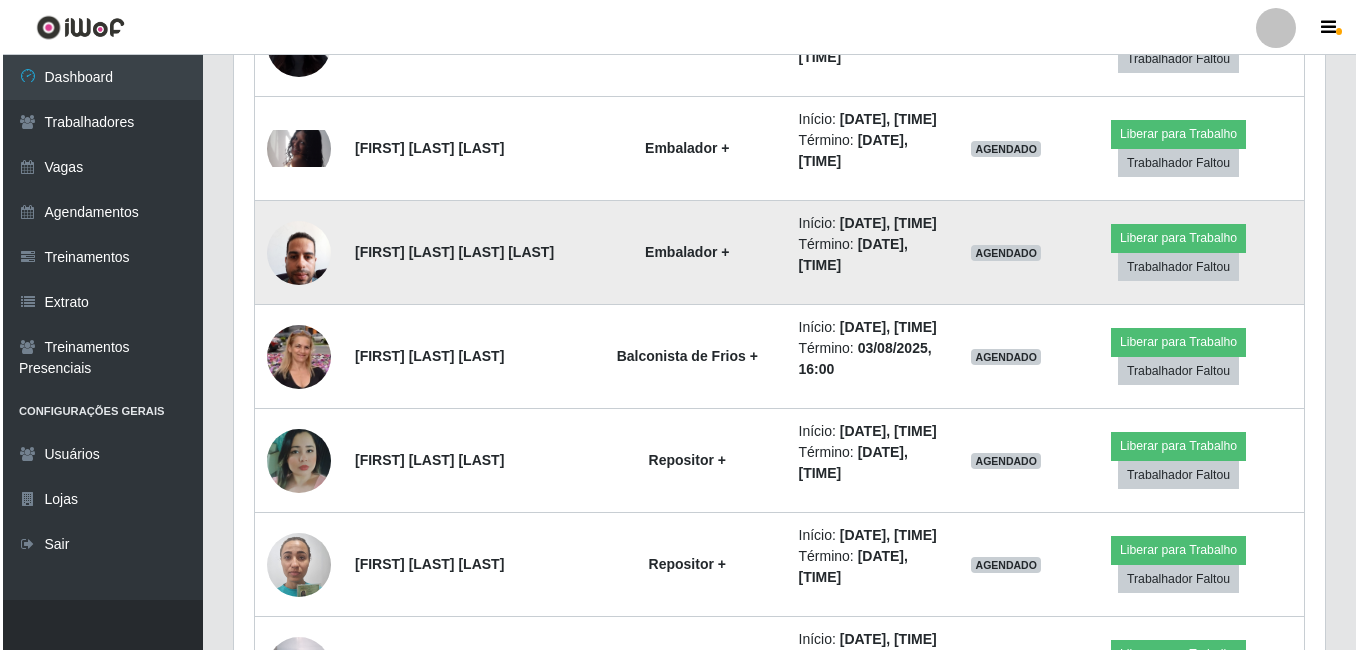 scroll, scrollTop: 415, scrollLeft: 1081, axis: both 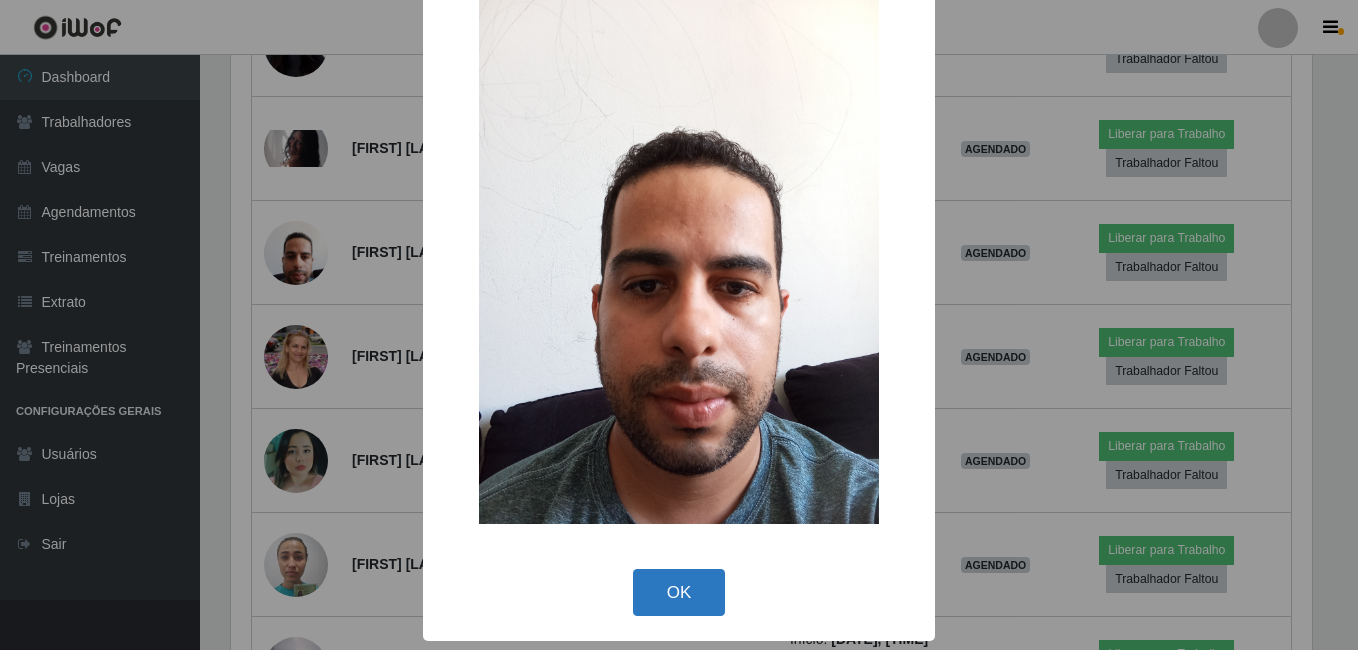 click on "OK" at bounding box center [679, 592] 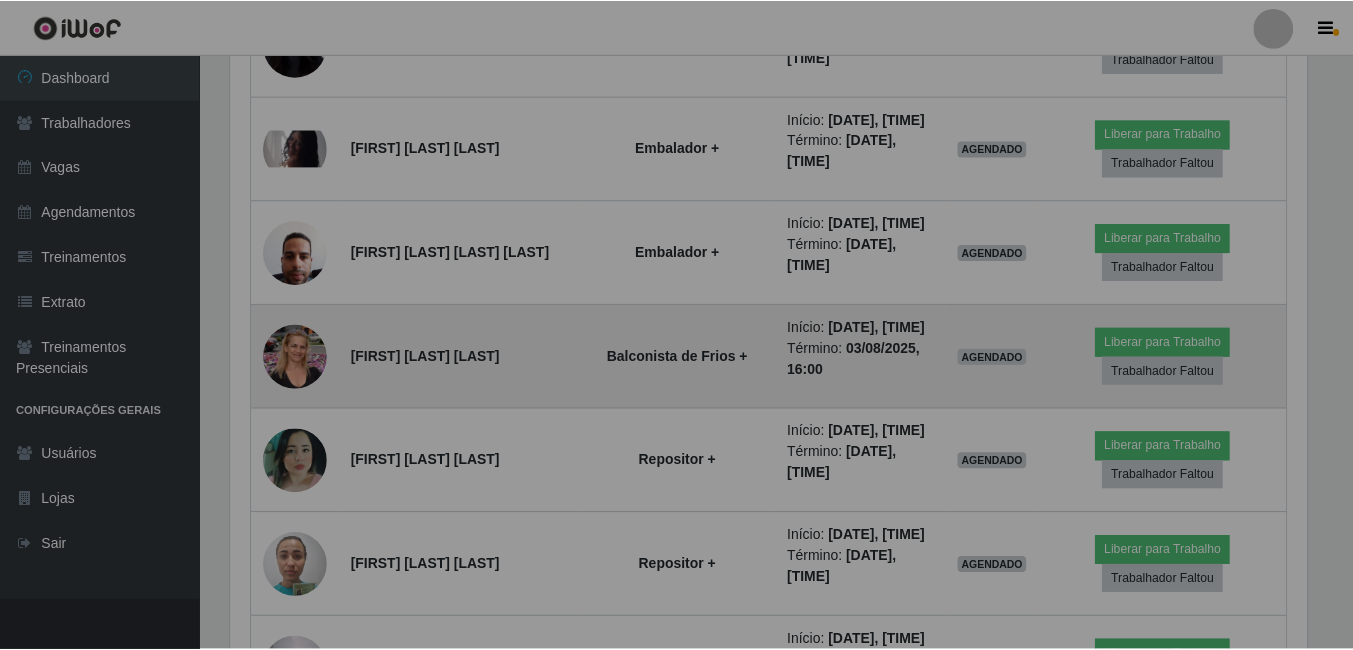 scroll, scrollTop: 999585, scrollLeft: 998909, axis: both 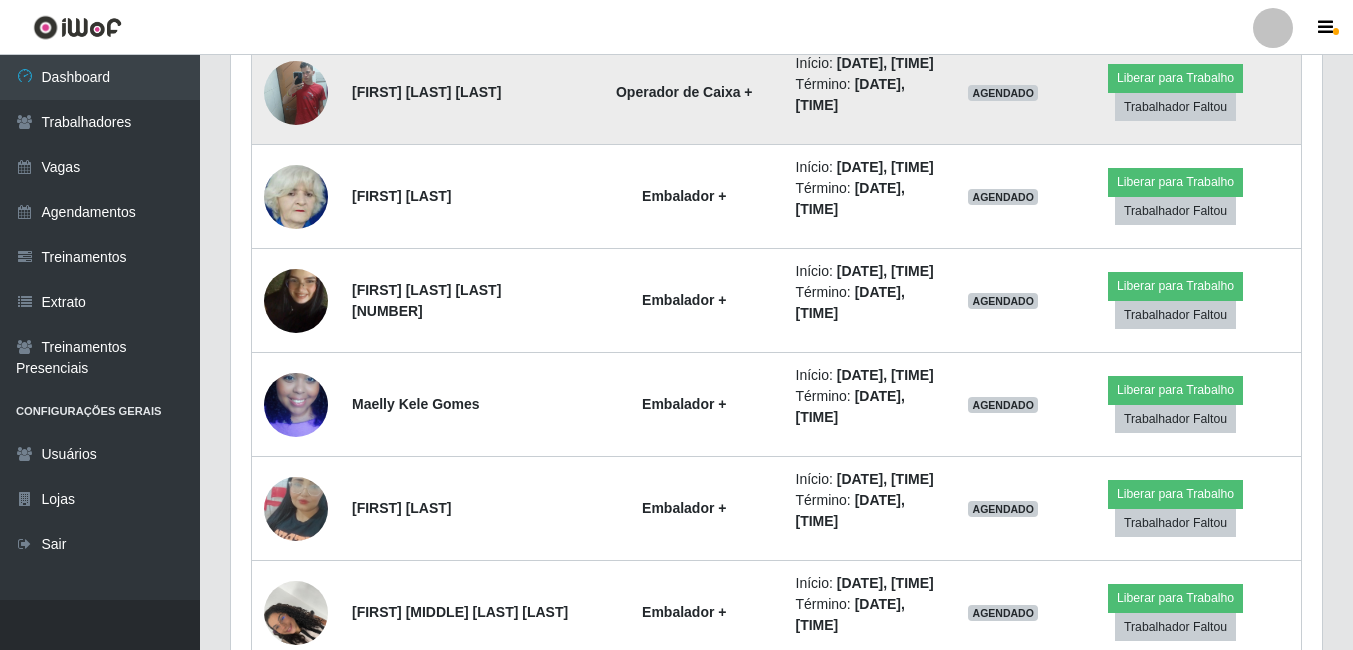 click at bounding box center [296, 93] 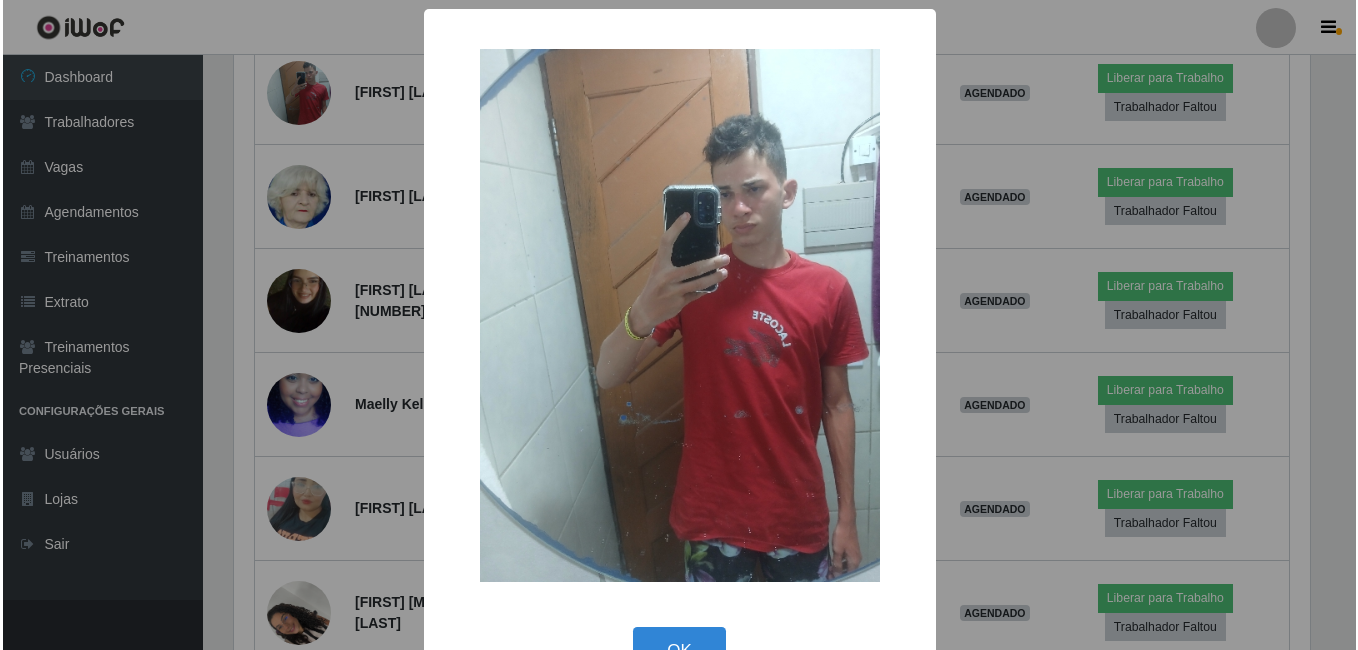 scroll, scrollTop: 999585, scrollLeft: 998919, axis: both 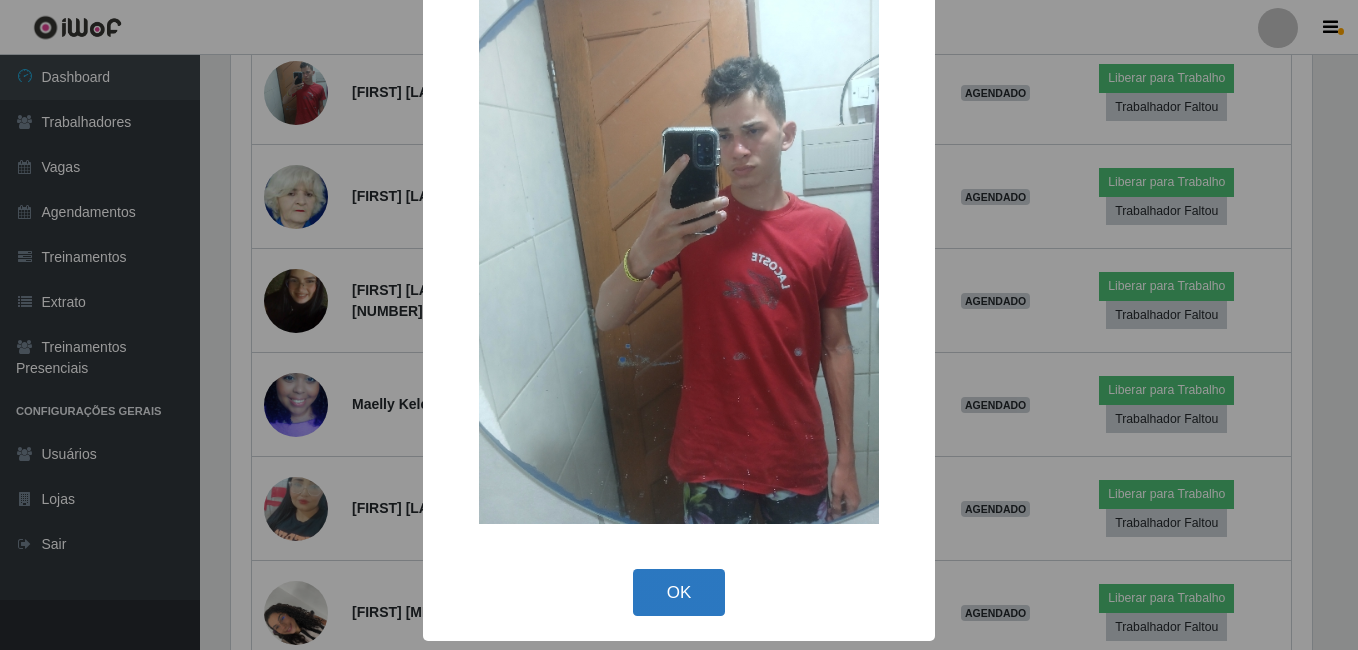 drag, startPoint x: 704, startPoint y: 597, endPoint x: 608, endPoint y: 559, distance: 103.24728 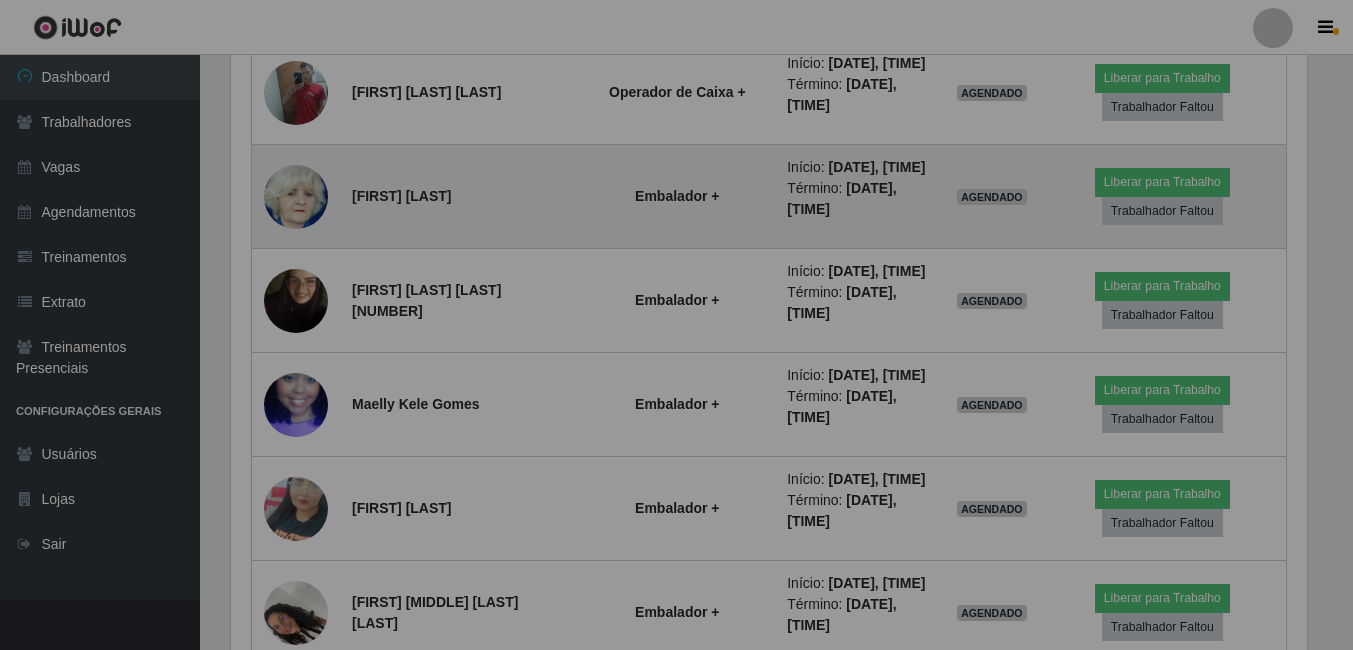 scroll, scrollTop: 999585, scrollLeft: 998909, axis: both 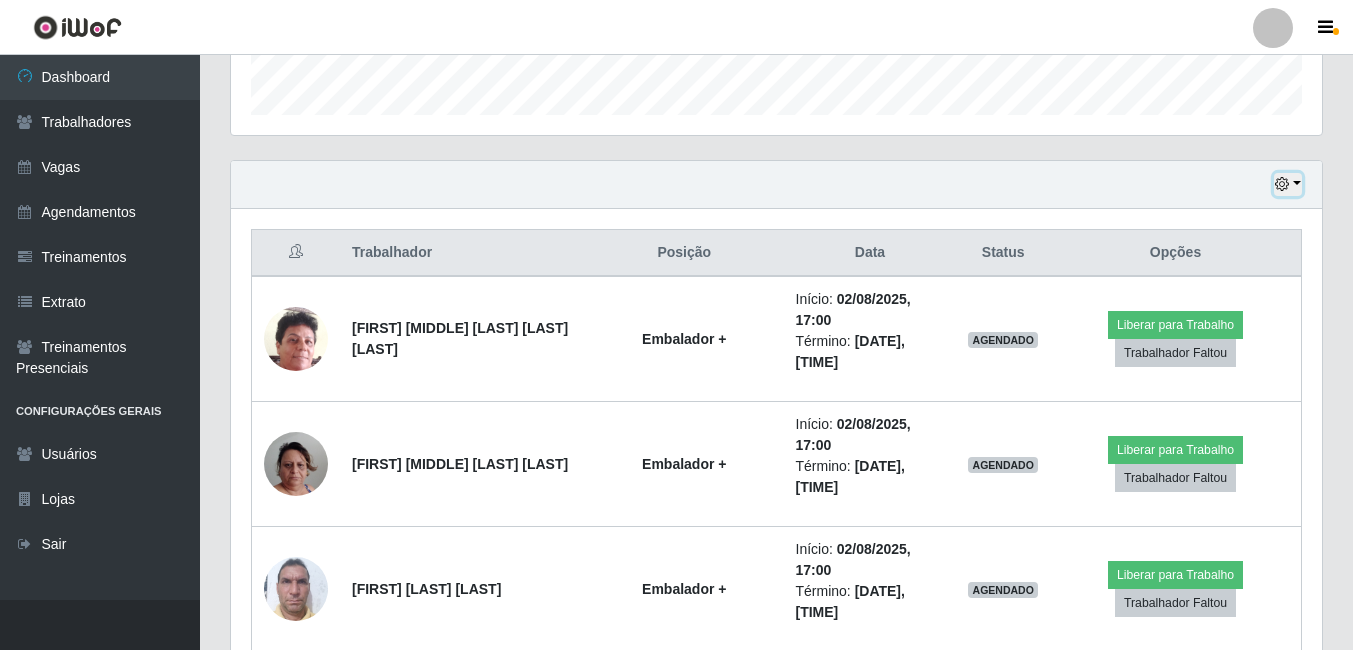 click at bounding box center (1282, 184) 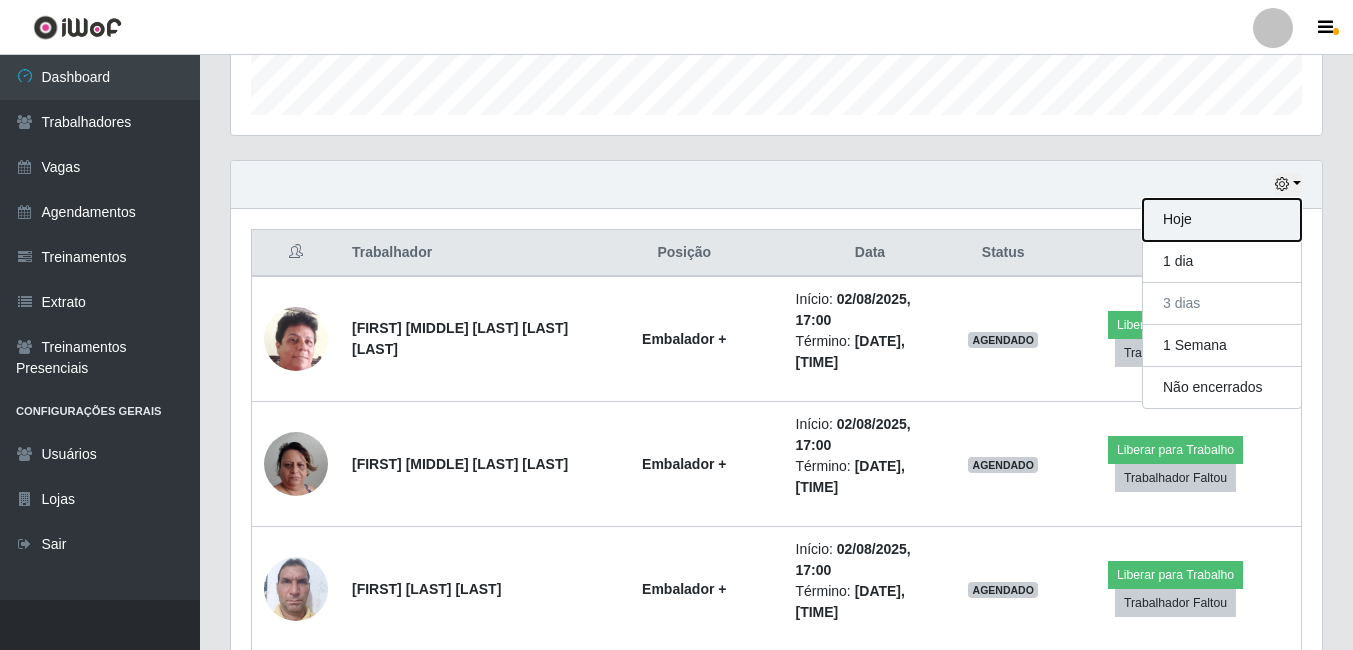 click on "Hoje" at bounding box center (1222, 220) 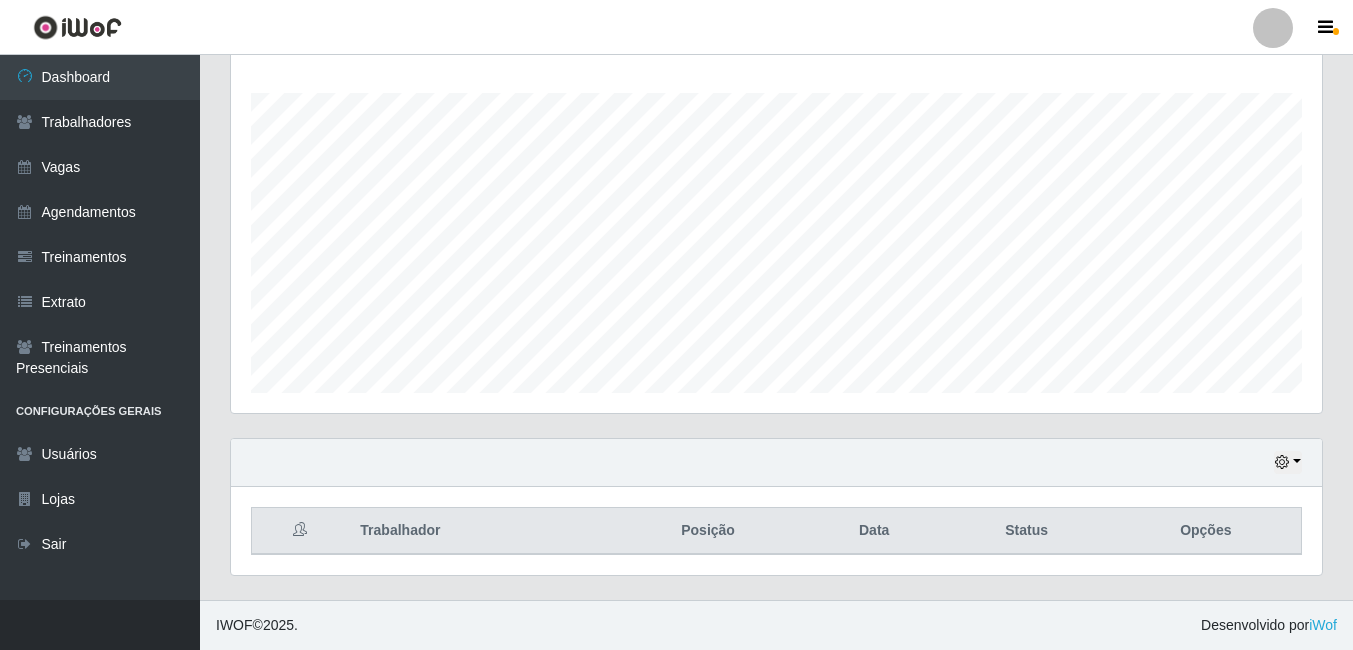 scroll, scrollTop: 600, scrollLeft: 0, axis: vertical 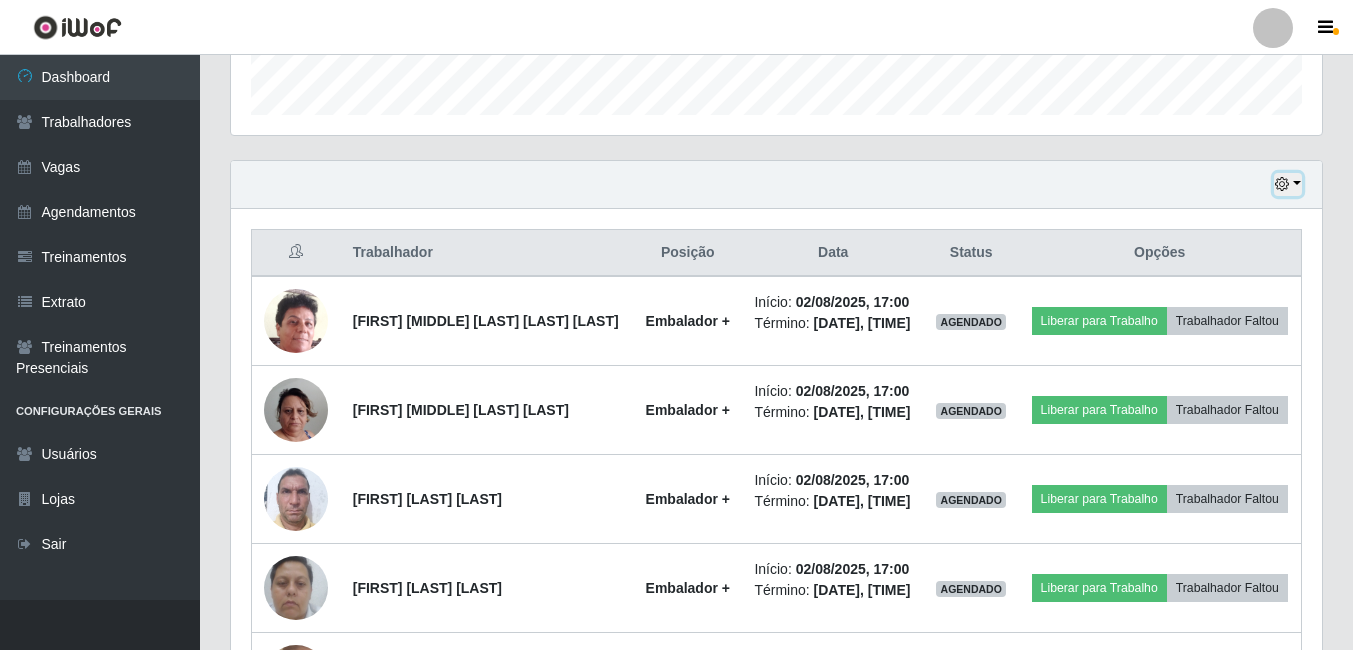click at bounding box center [1282, 184] 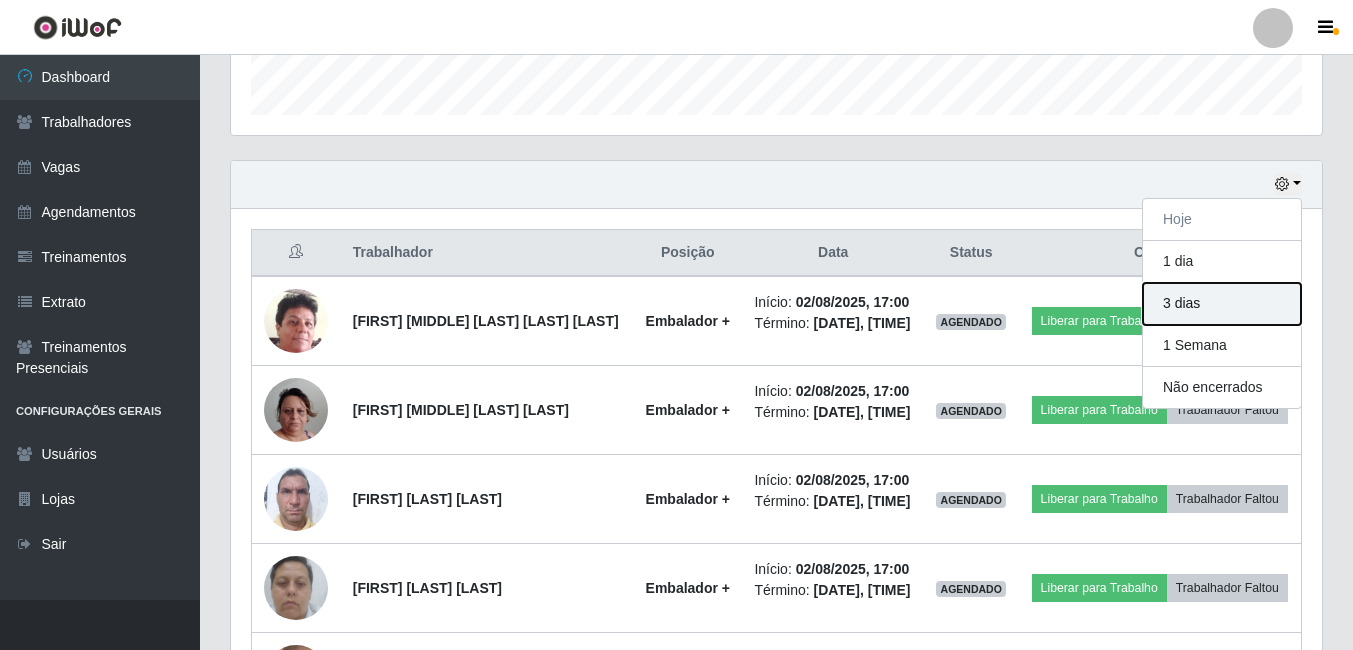 click on "3 dias" at bounding box center [1222, 304] 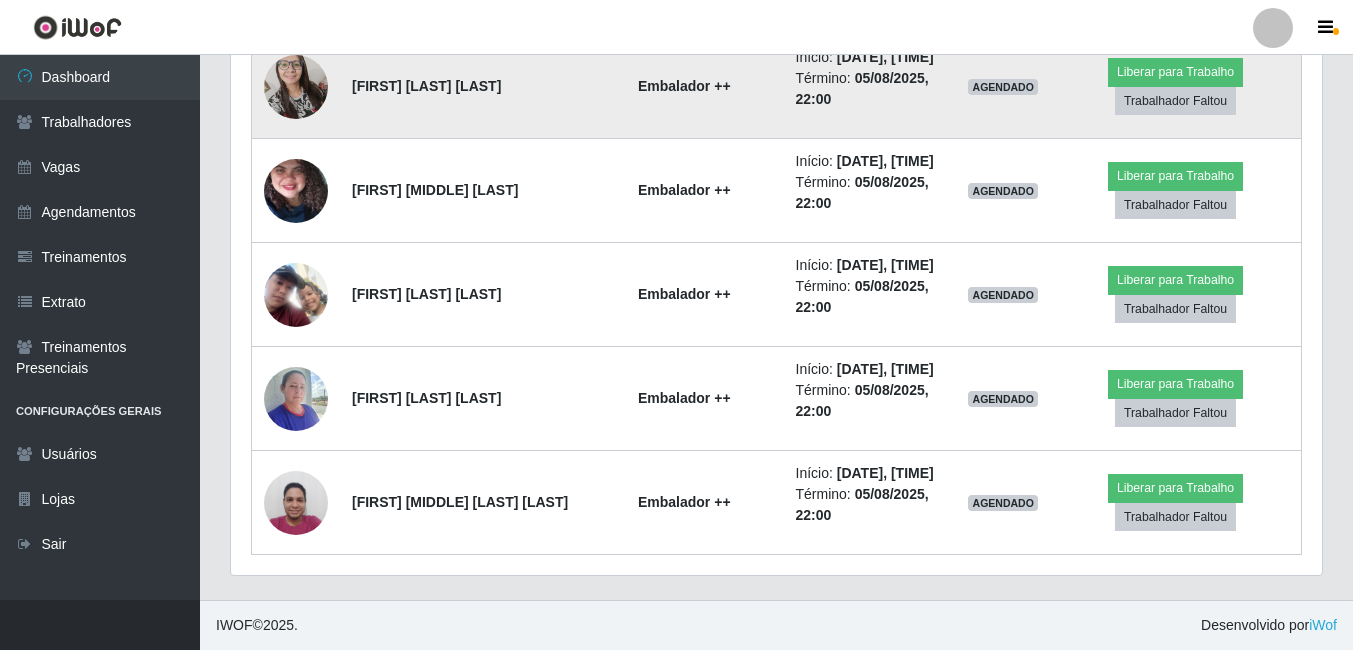 scroll, scrollTop: 7500, scrollLeft: 0, axis: vertical 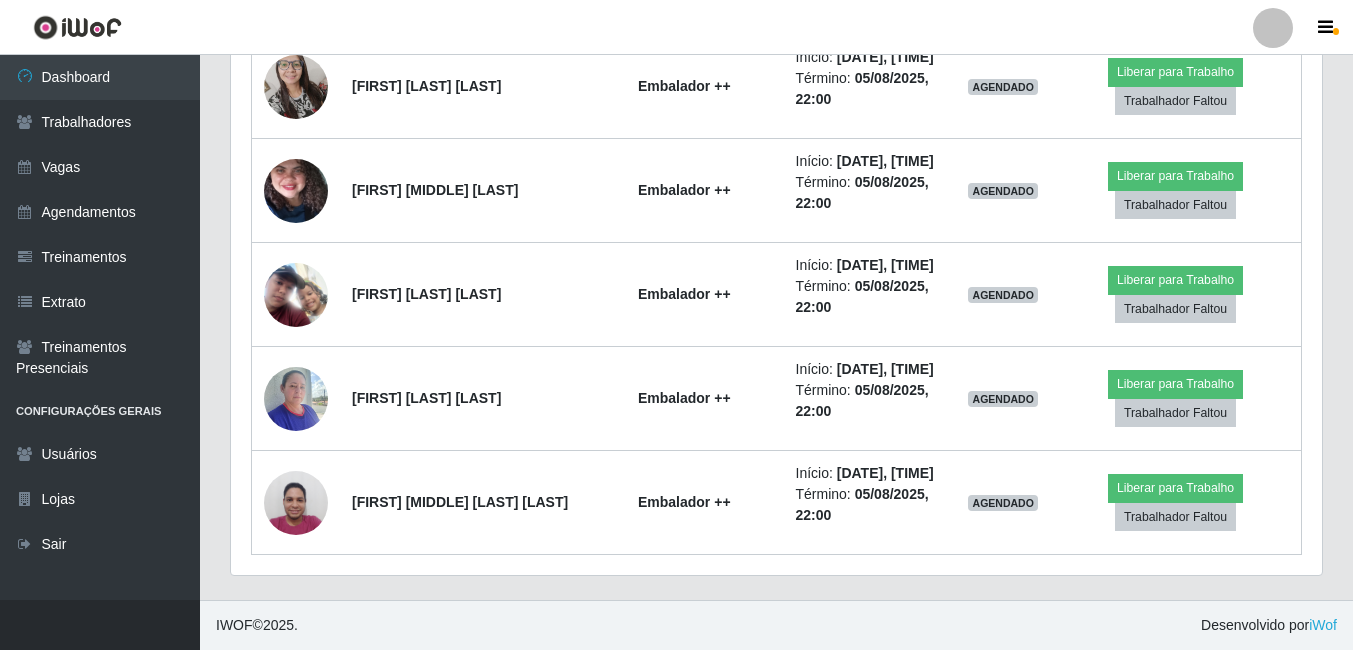 click at bounding box center (296, -18) 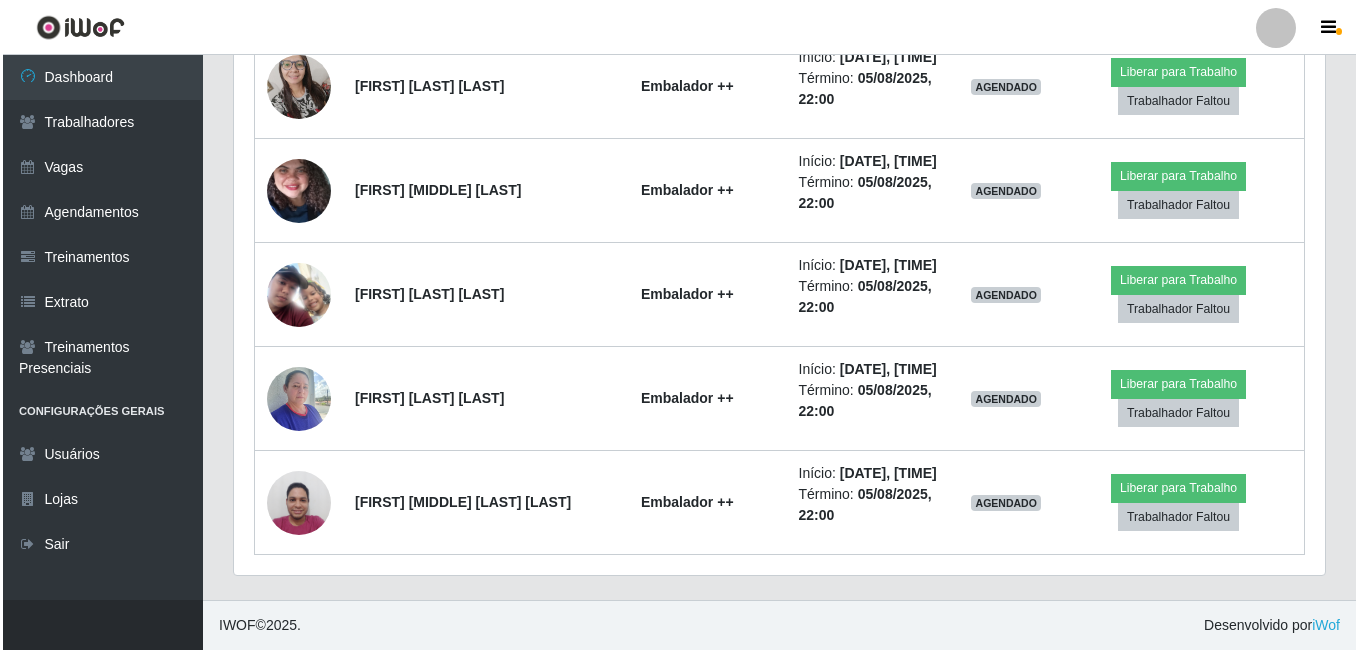 scroll, scrollTop: 415, scrollLeft: 1081, axis: both 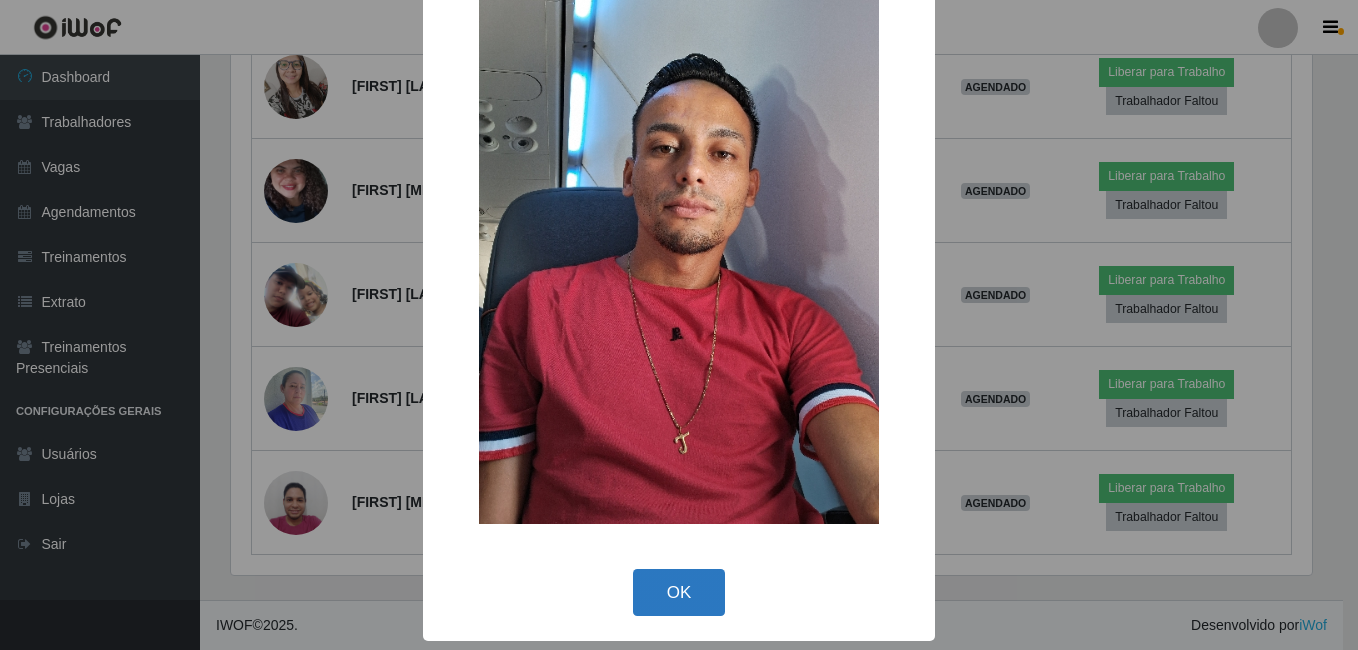 click on "OK" at bounding box center (679, 592) 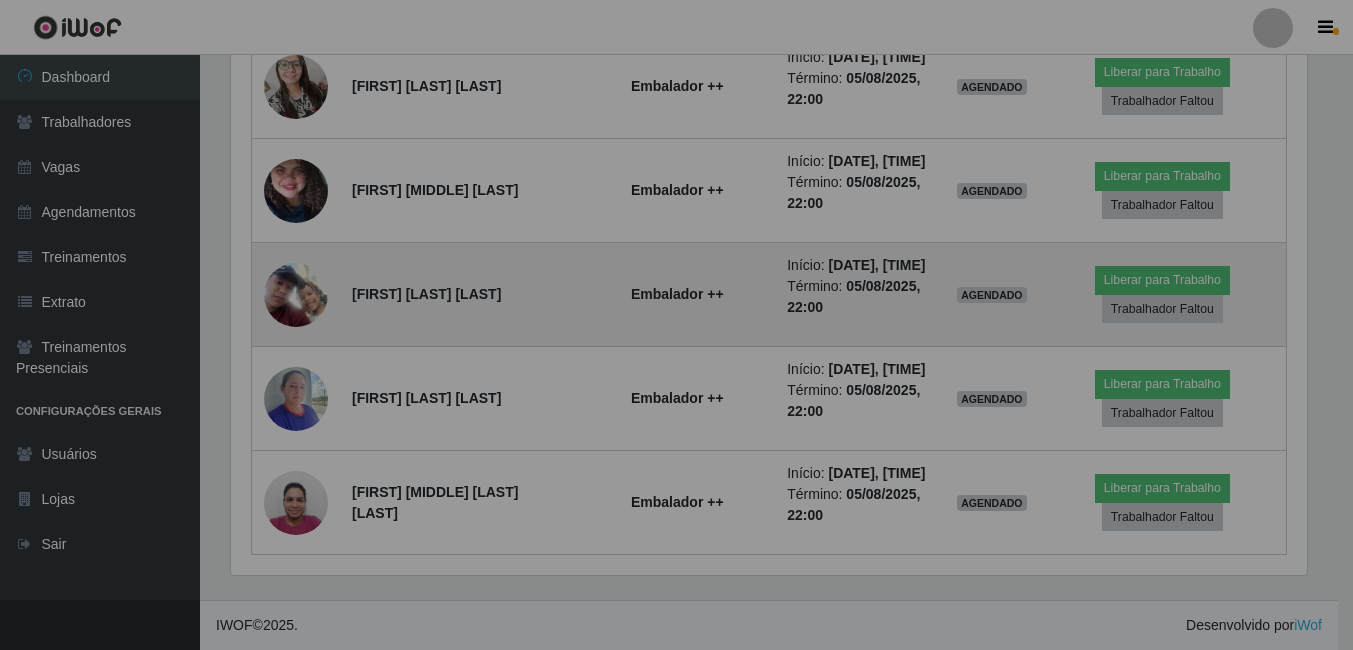 scroll, scrollTop: 999585, scrollLeft: 998909, axis: both 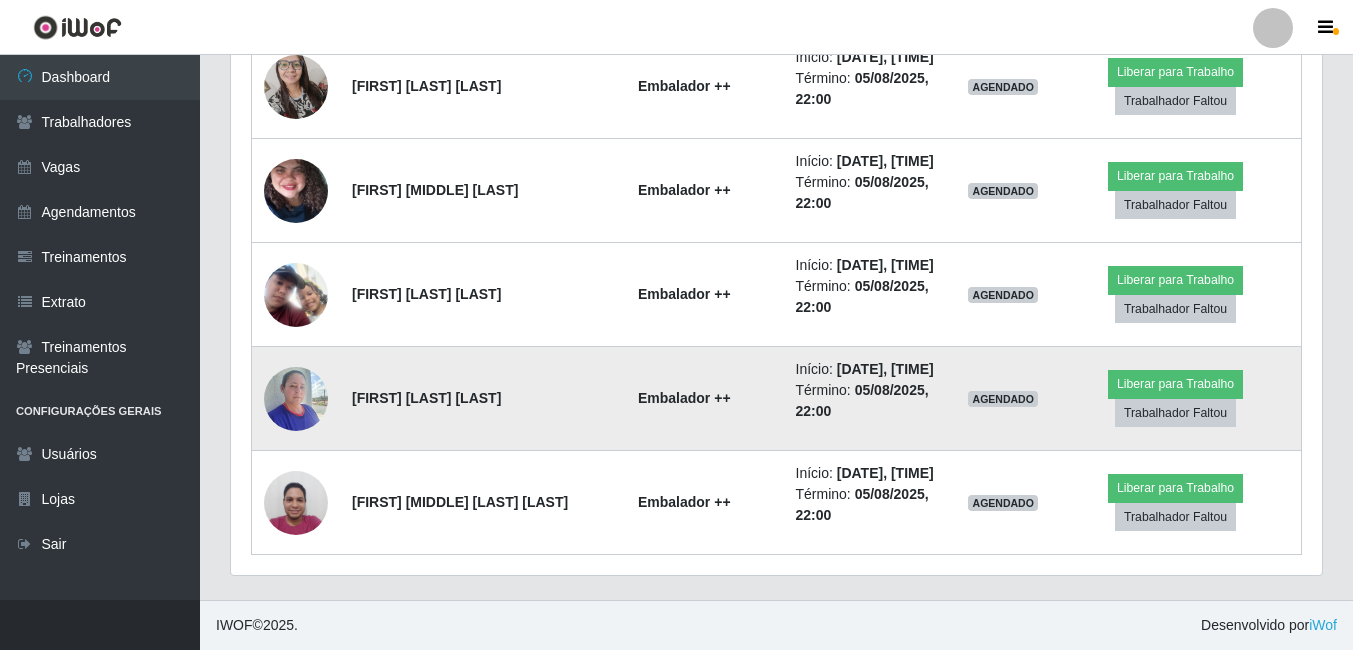 click at bounding box center (296, 398) 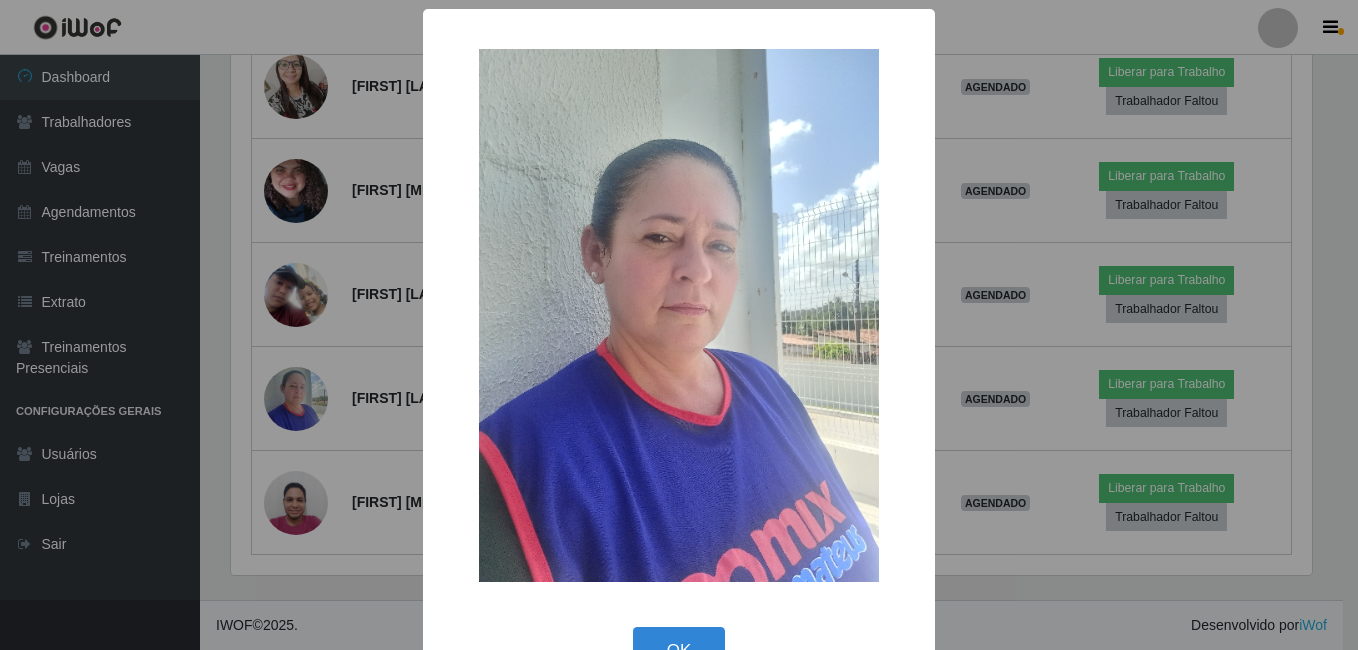 scroll, scrollTop: 999585, scrollLeft: 998919, axis: both 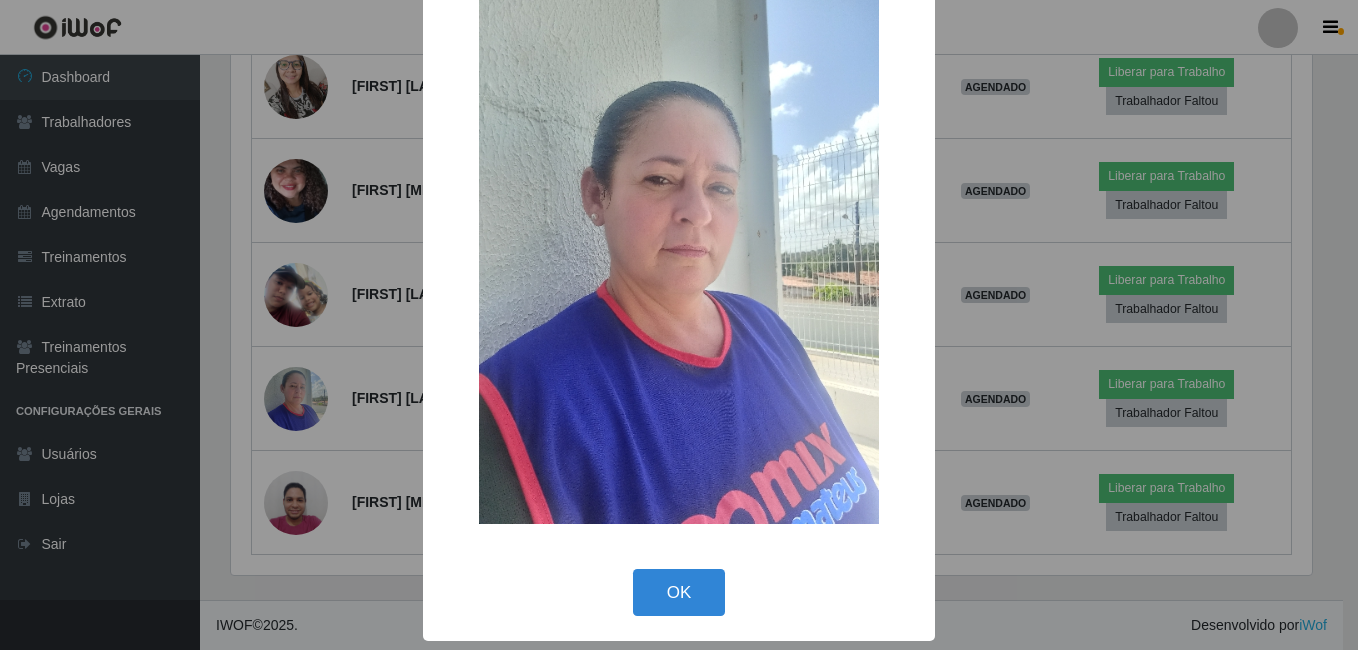 drag, startPoint x: 687, startPoint y: 597, endPoint x: 443, endPoint y: 406, distance: 309.8661 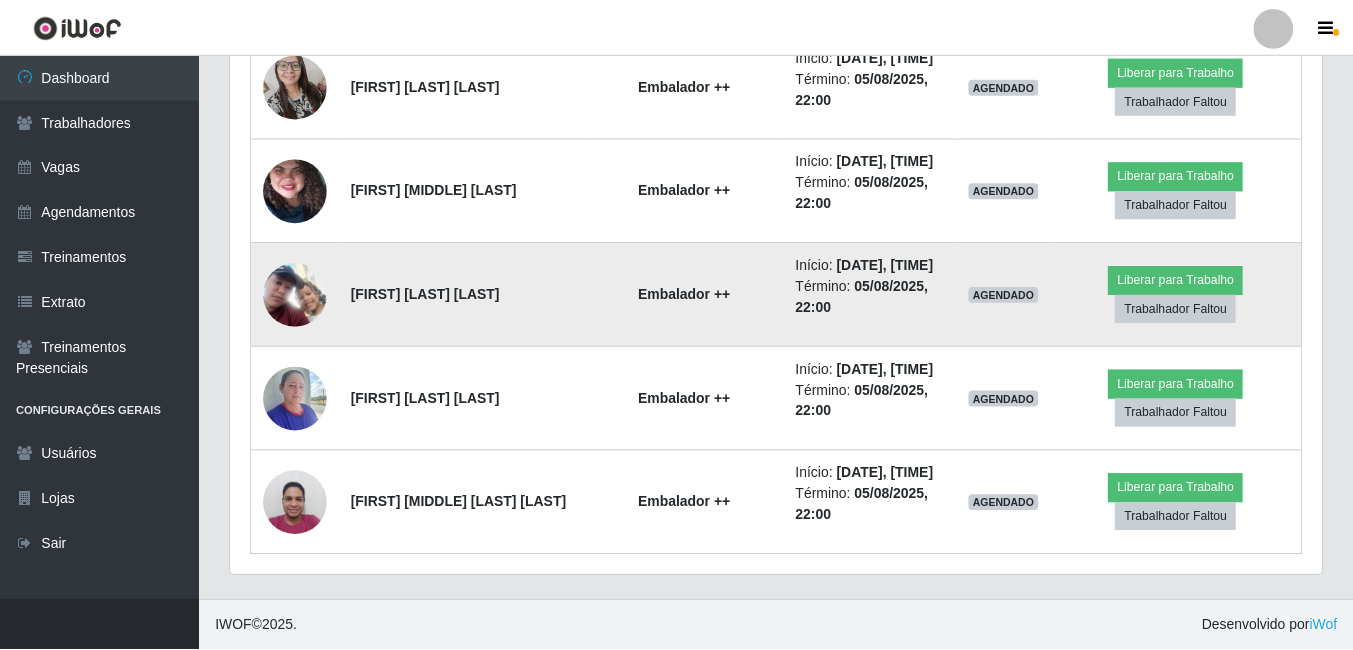 scroll, scrollTop: 999585, scrollLeft: 998909, axis: both 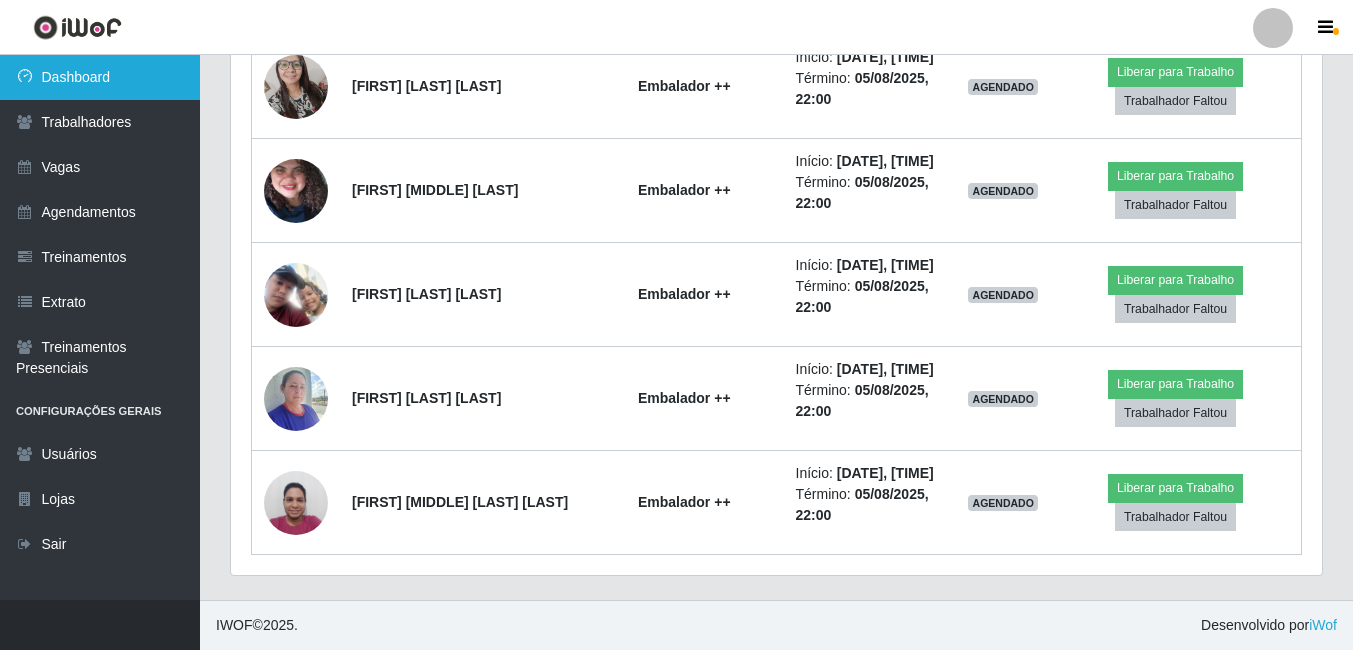 click on "Dashboard" at bounding box center [100, 77] 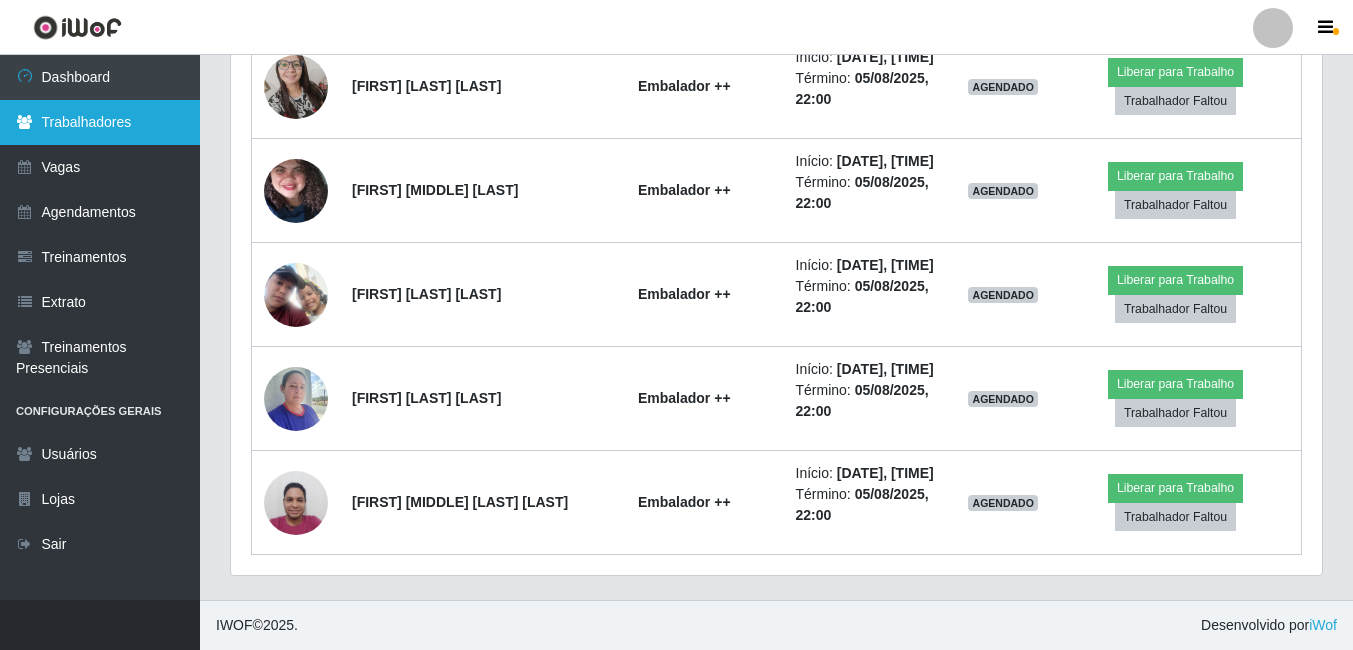 click on "Trabalhadores" at bounding box center [100, 122] 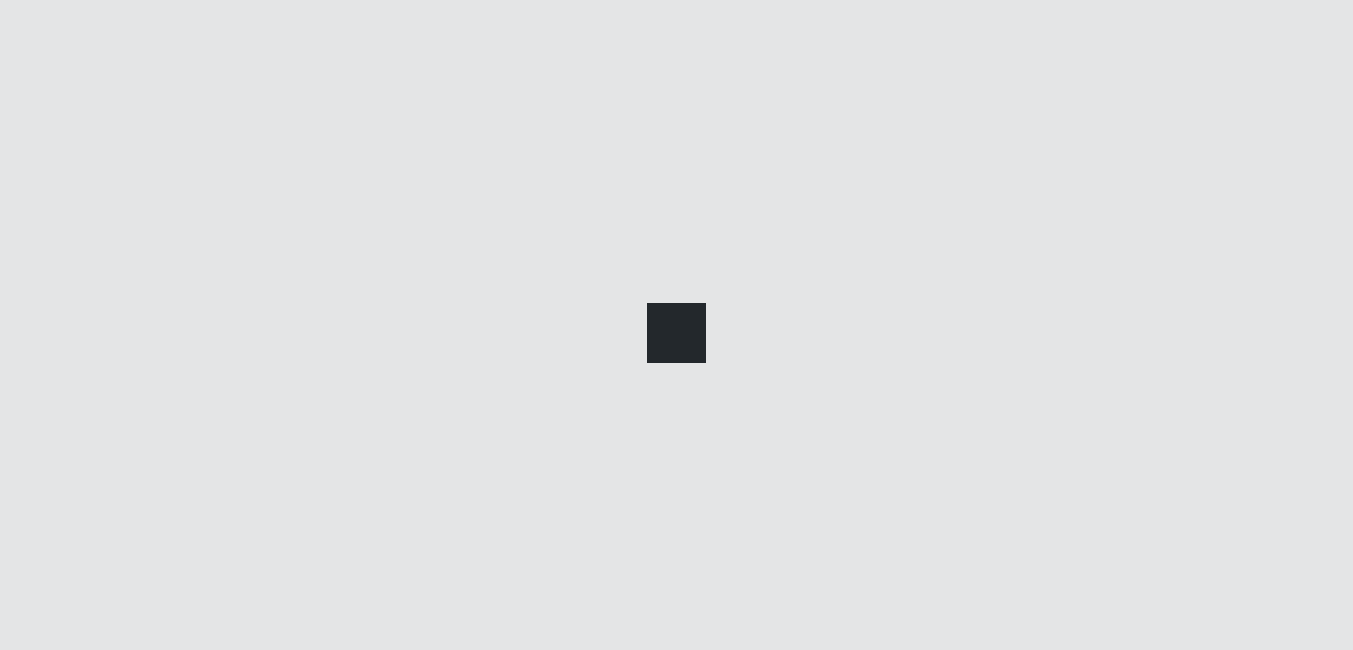 scroll, scrollTop: 0, scrollLeft: 0, axis: both 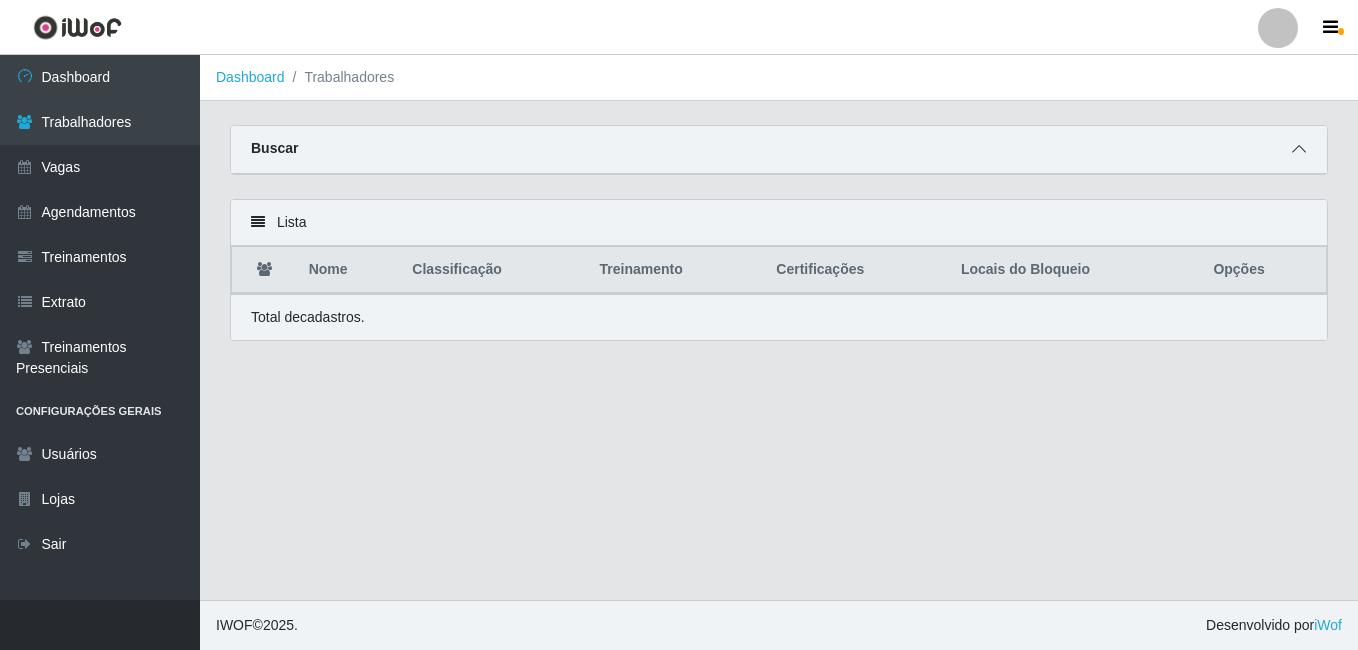 click at bounding box center [1299, 149] 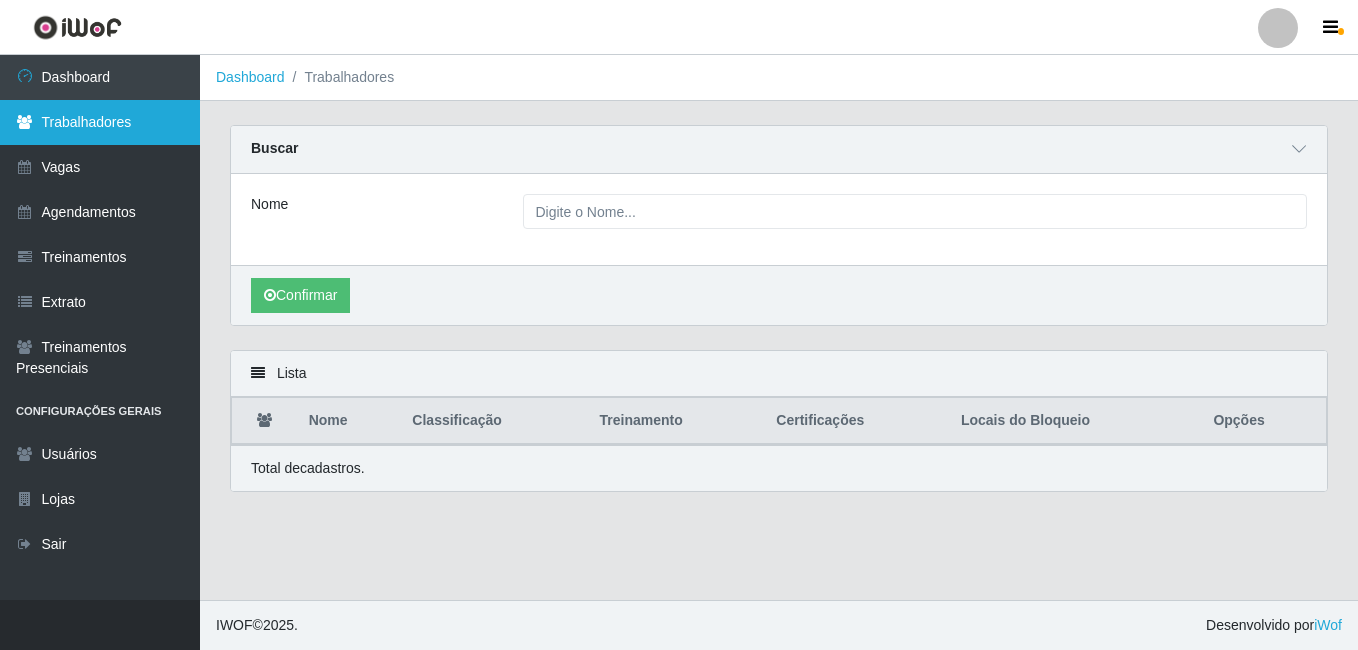 click on "Trabalhadores" at bounding box center (100, 122) 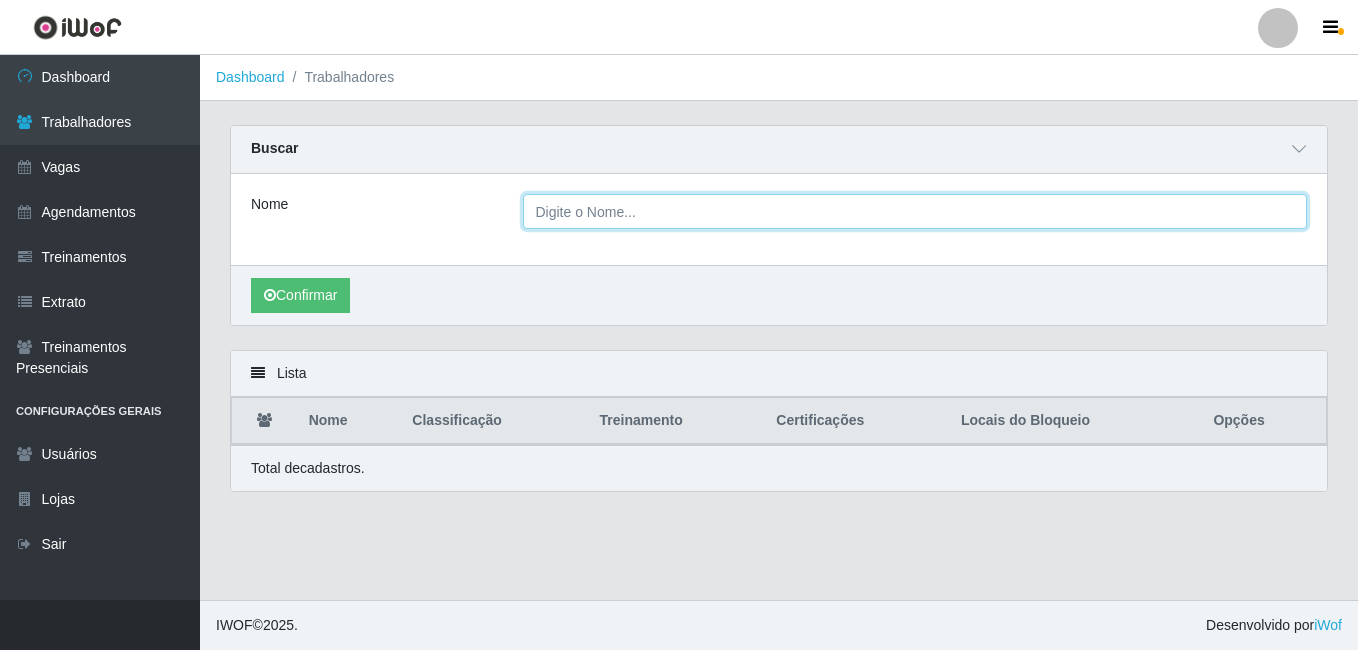 click on "Nome" at bounding box center [915, 211] 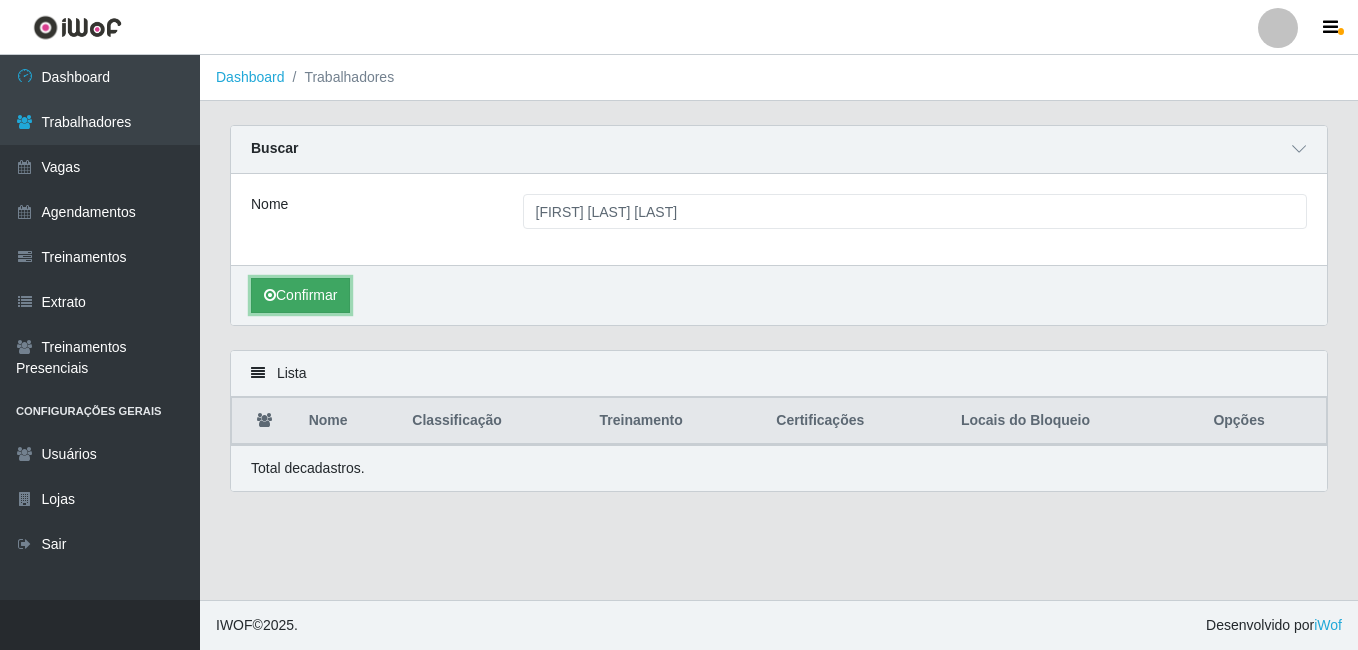 click on "Confirmar" at bounding box center (300, 295) 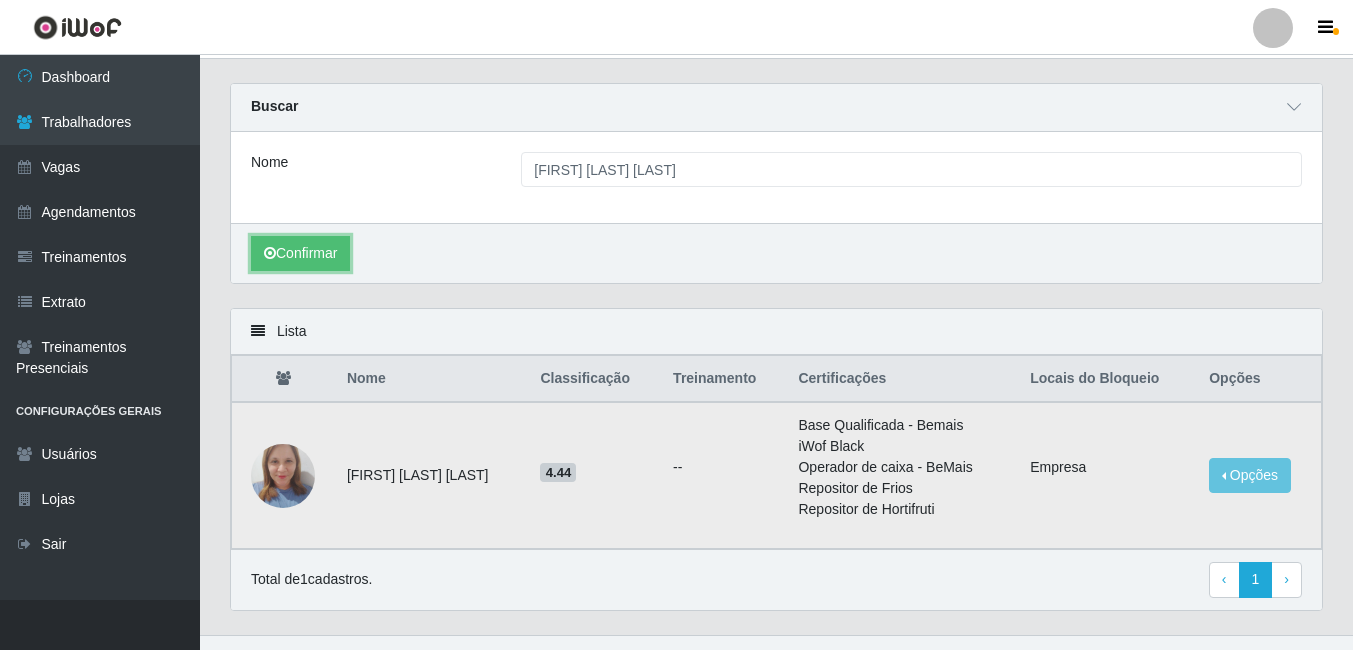scroll, scrollTop: 78, scrollLeft: 0, axis: vertical 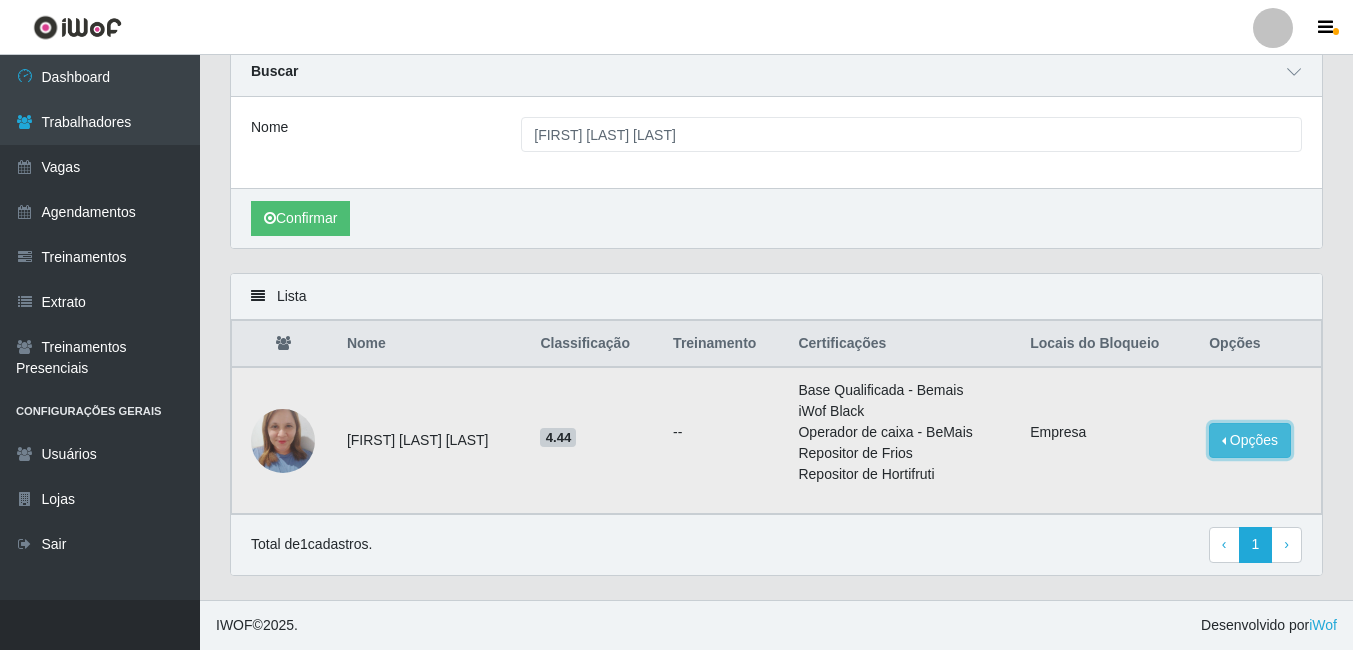 click on "Opções" at bounding box center [1250, 440] 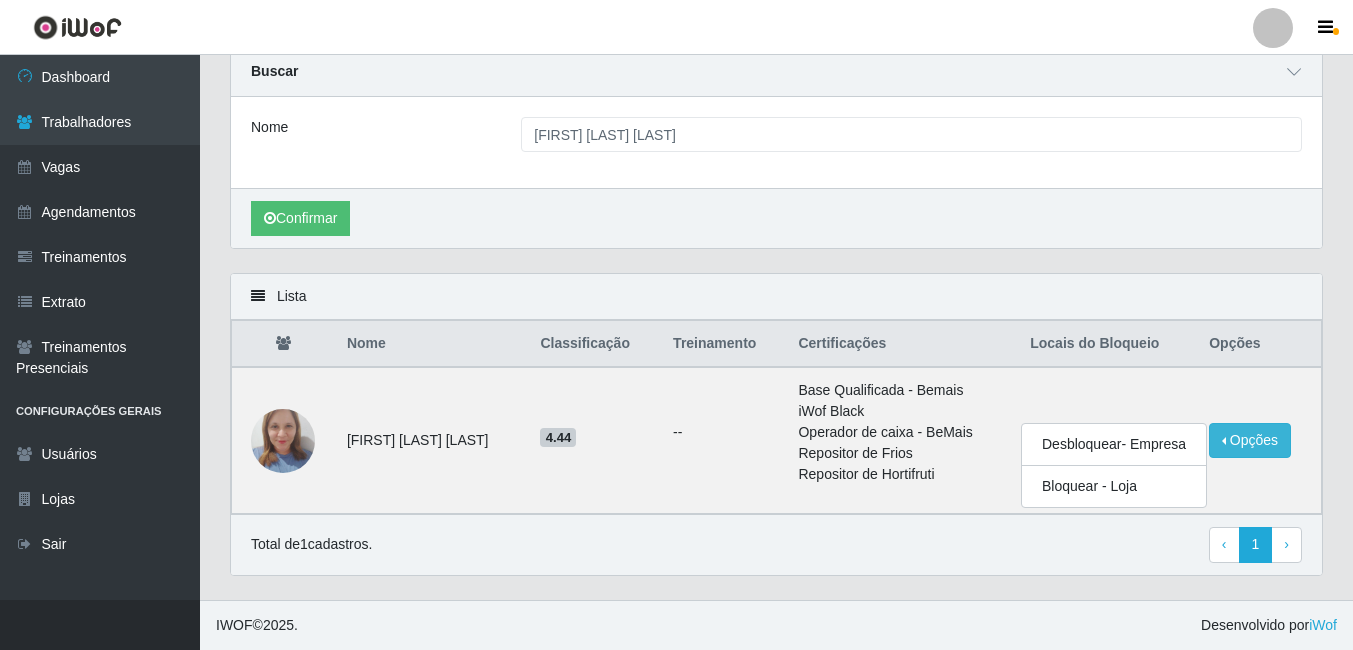 click on "Opções" at bounding box center [1259, 344] 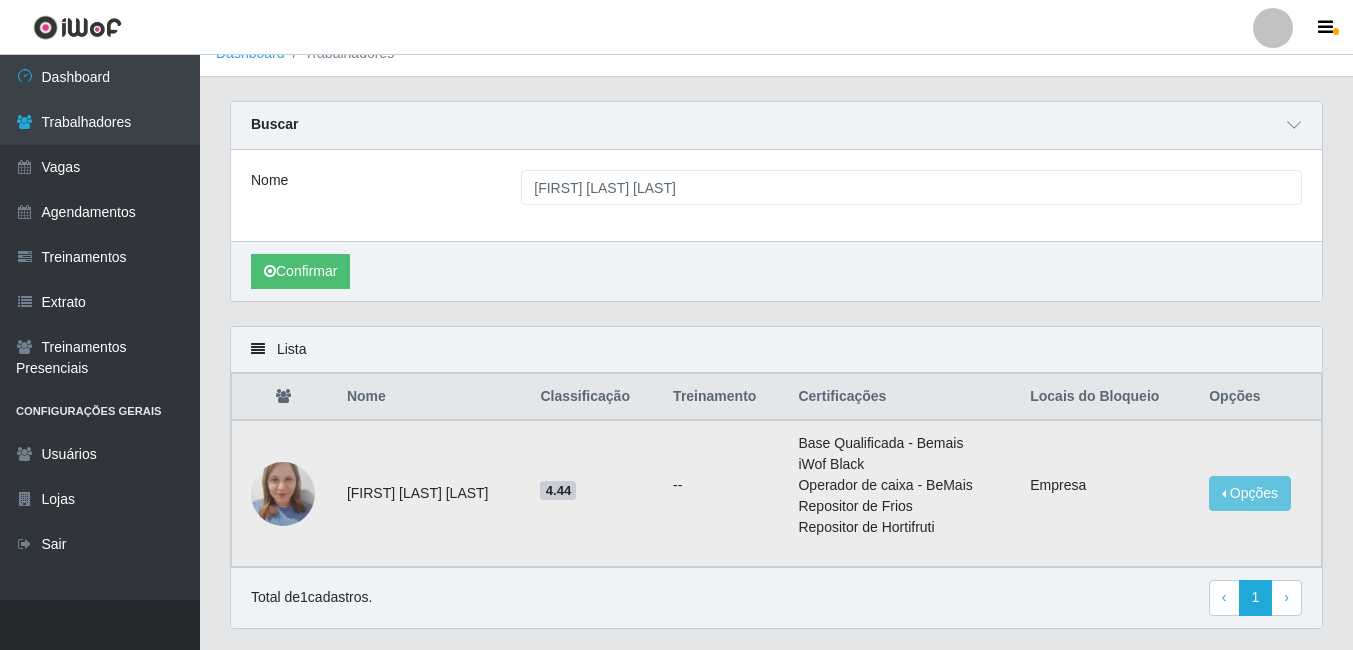 scroll, scrollTop: 0, scrollLeft: 0, axis: both 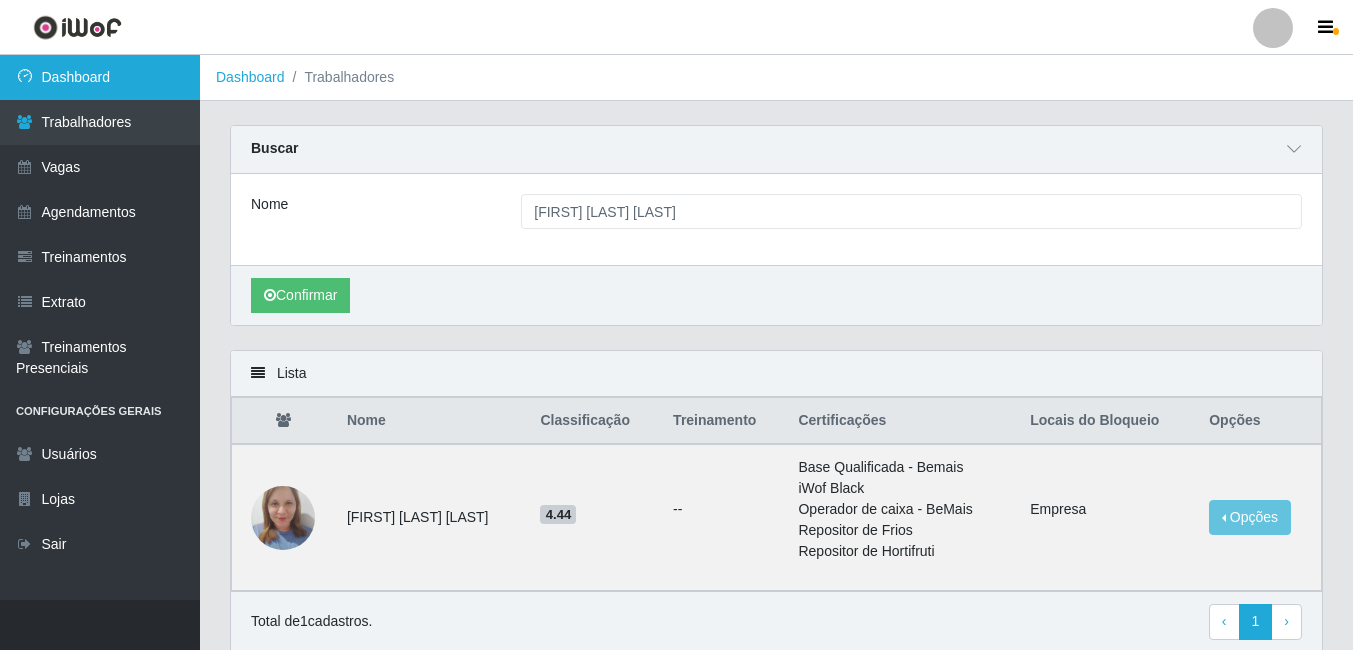 click at bounding box center [25, 76] 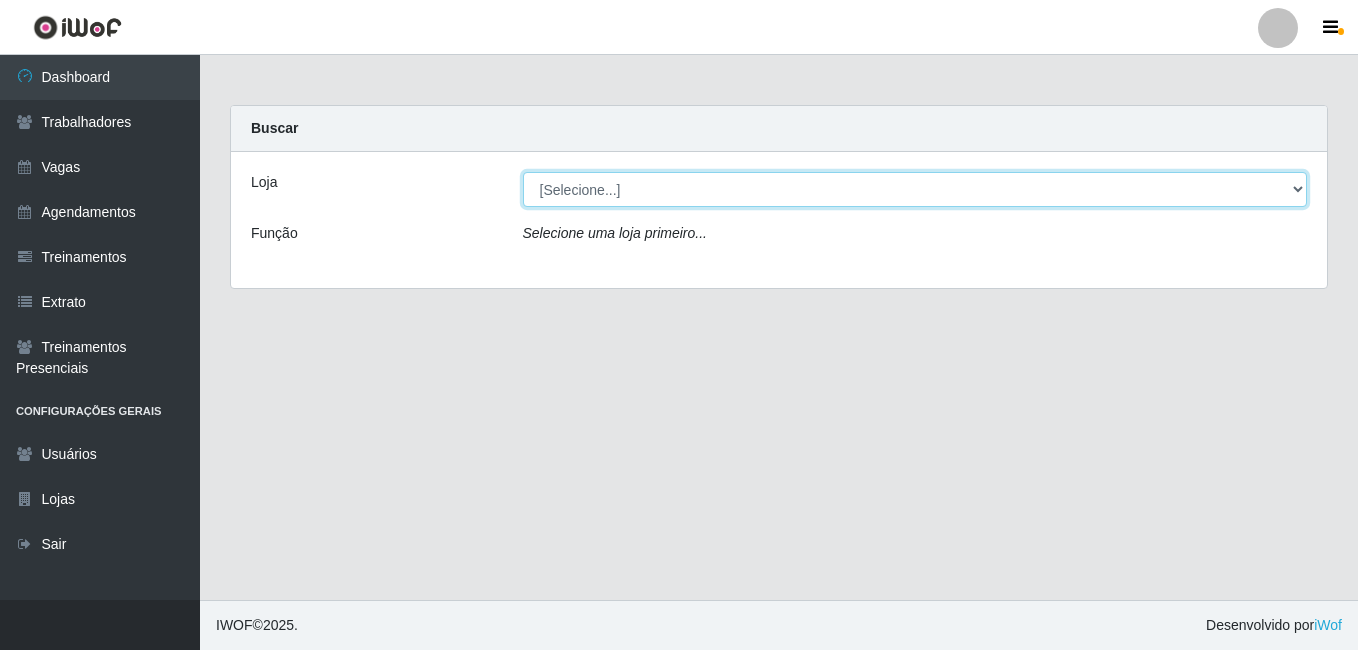 click on "[Selecione...] Bemais - Ruy Carneiro" at bounding box center (915, 189) 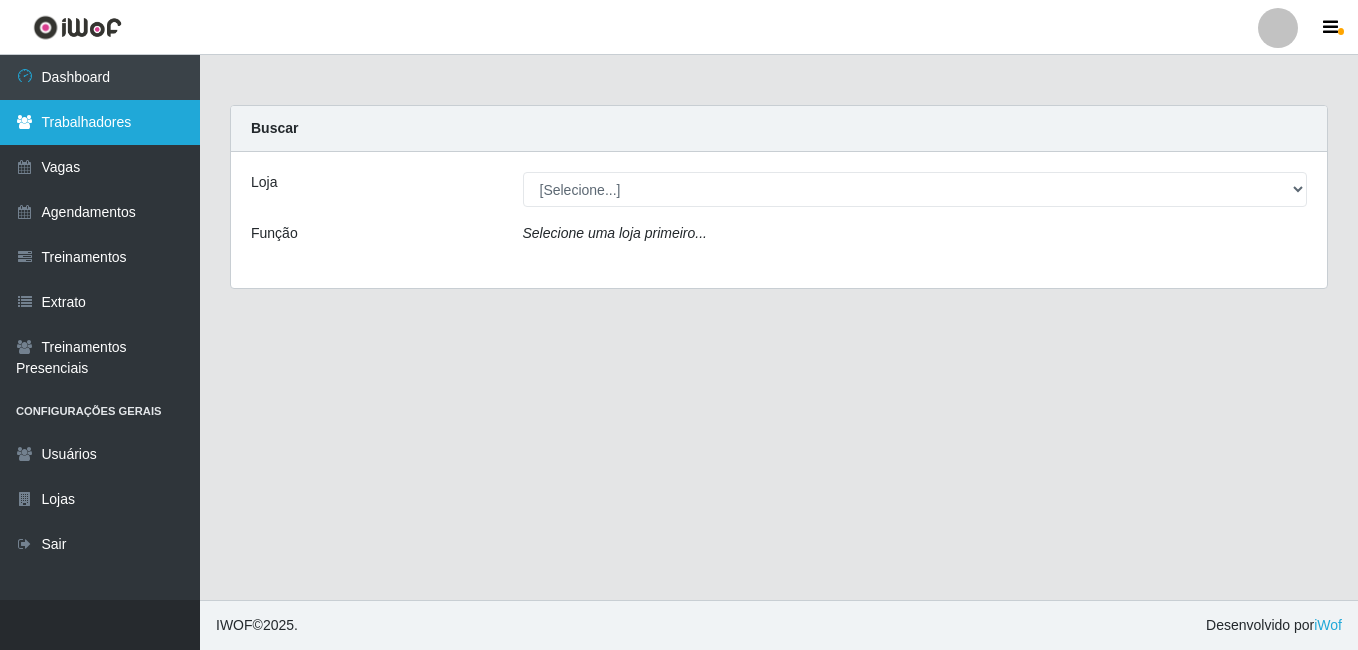 drag, startPoint x: 80, startPoint y: 121, endPoint x: 118, endPoint y: 129, distance: 38.832977 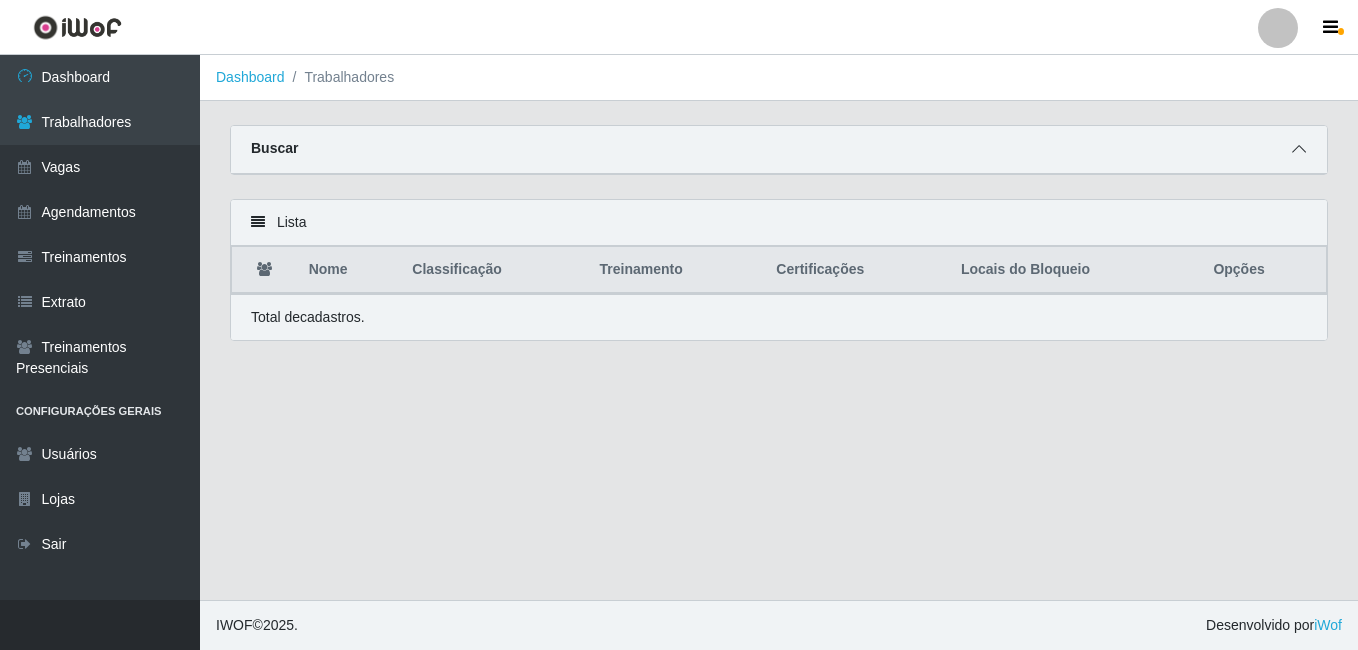 drag, startPoint x: 1287, startPoint y: 145, endPoint x: 649, endPoint y: 133, distance: 638.11285 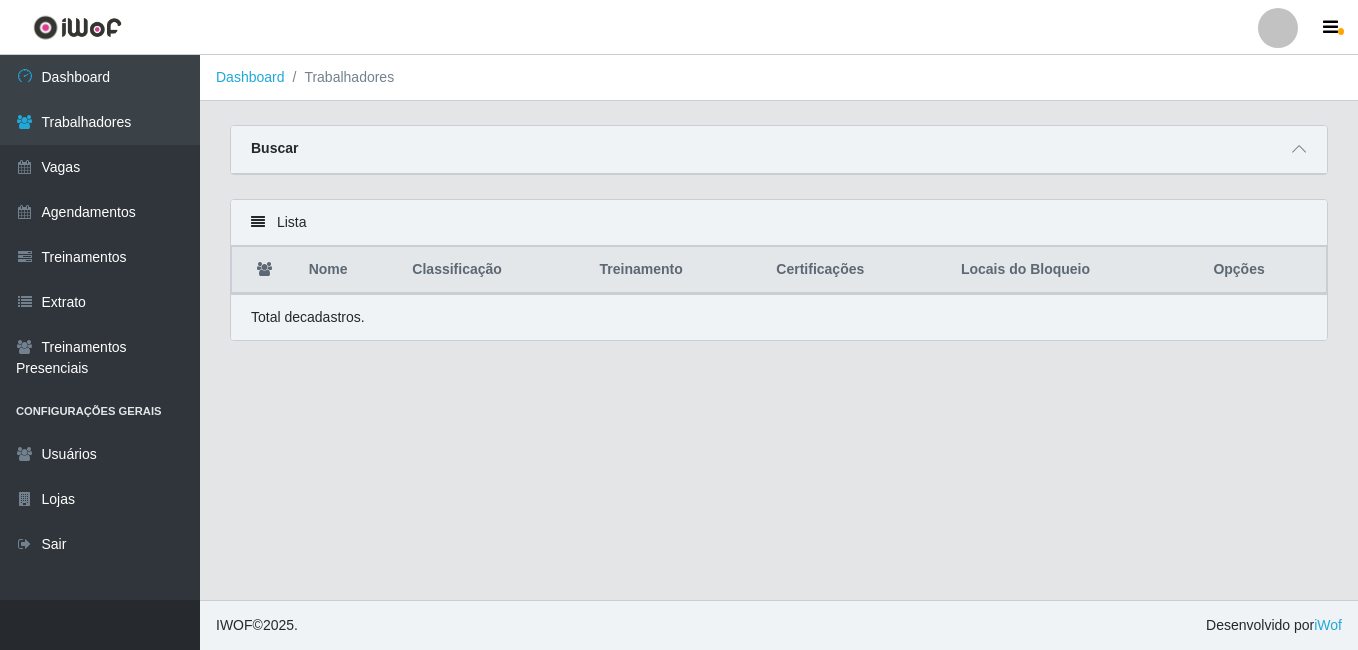 click at bounding box center [1299, 149] 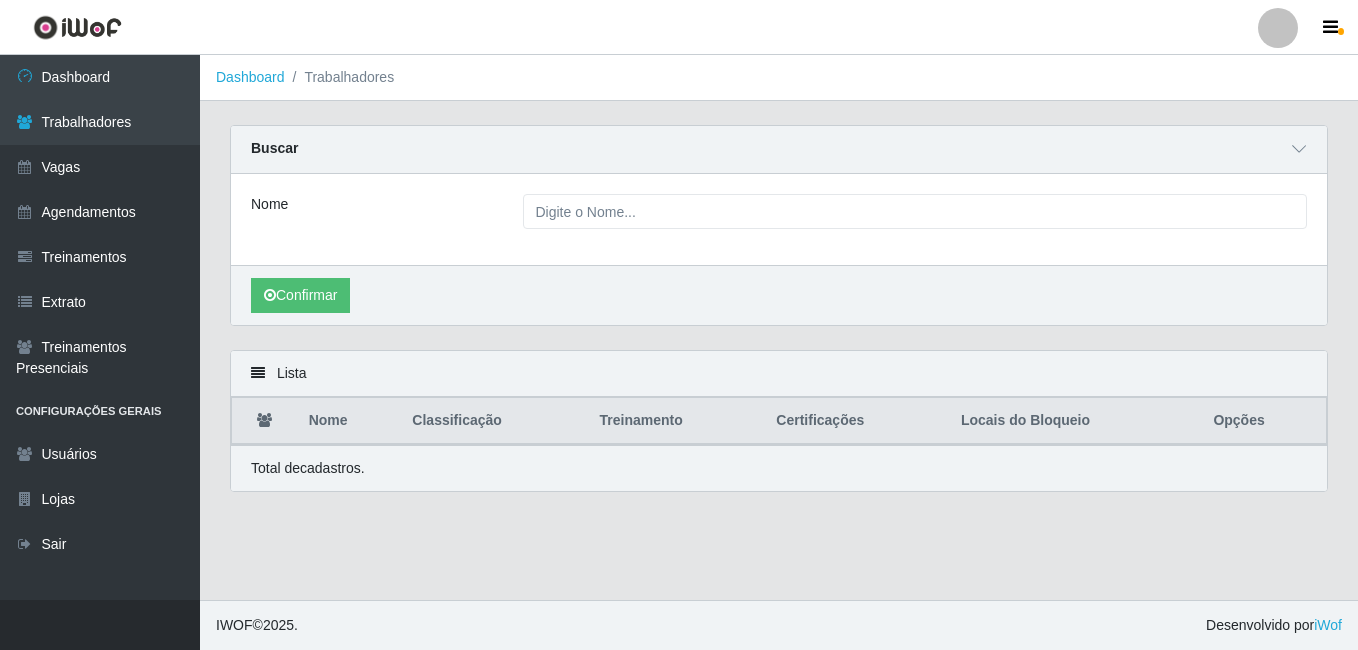 drag, startPoint x: 668, startPoint y: 193, endPoint x: 708, endPoint y: 218, distance: 47.169907 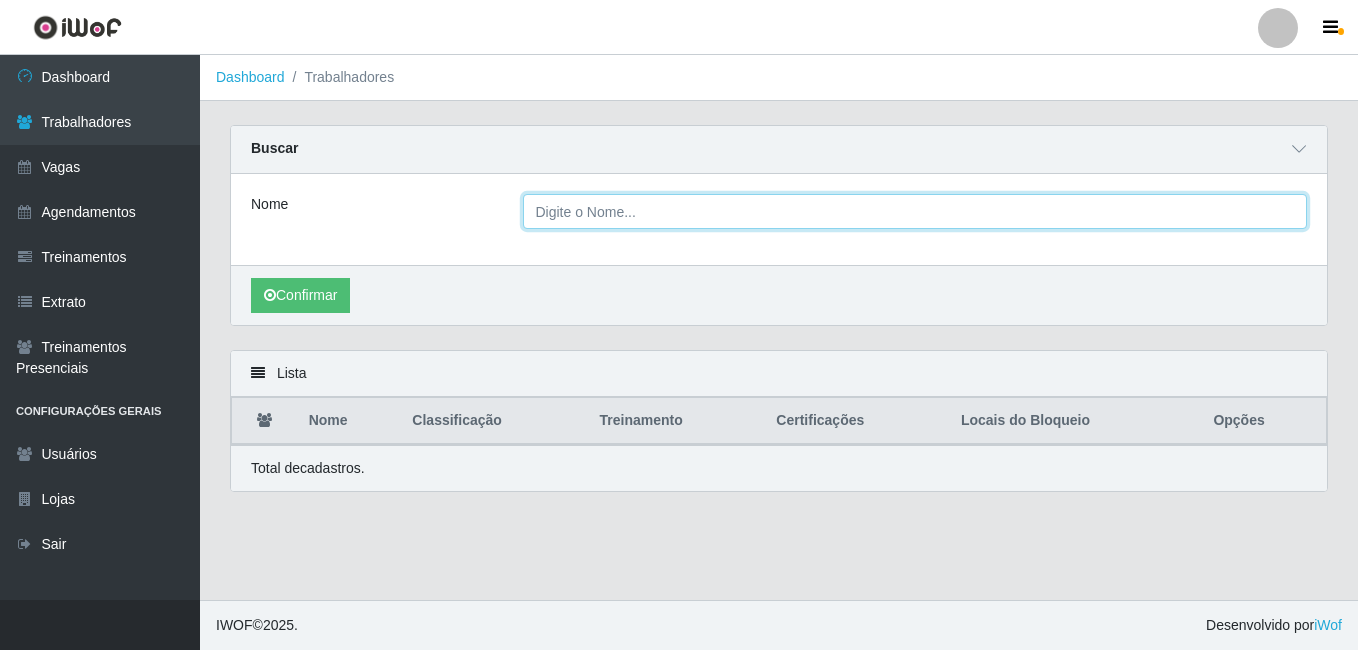 click on "Nome" at bounding box center [915, 211] 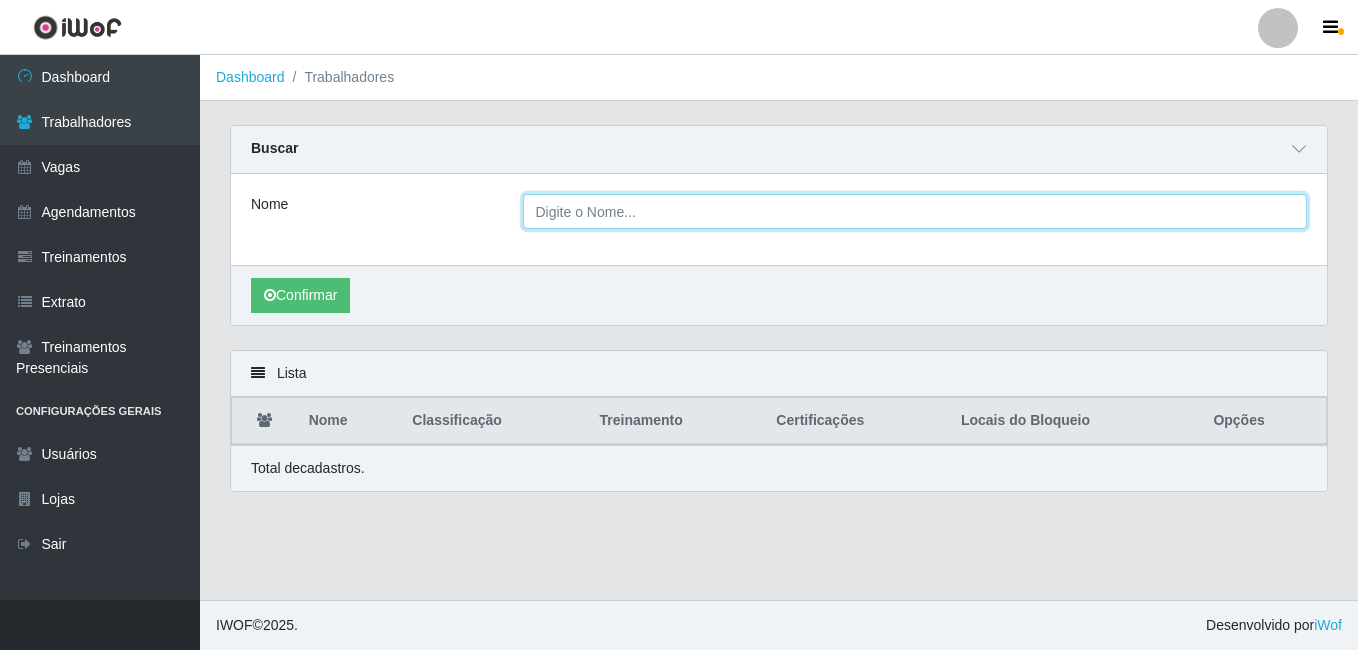 type on "[FIRST] [LAST] [LAST]" 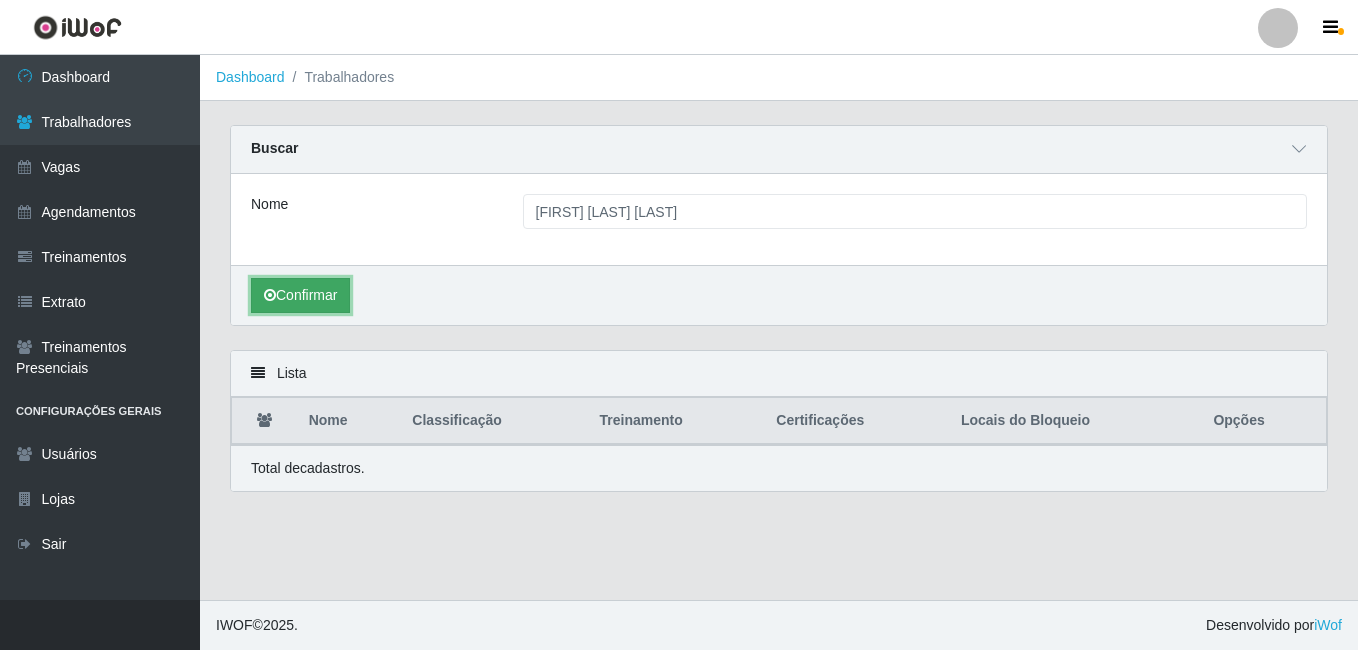 click on "Confirmar" at bounding box center [300, 295] 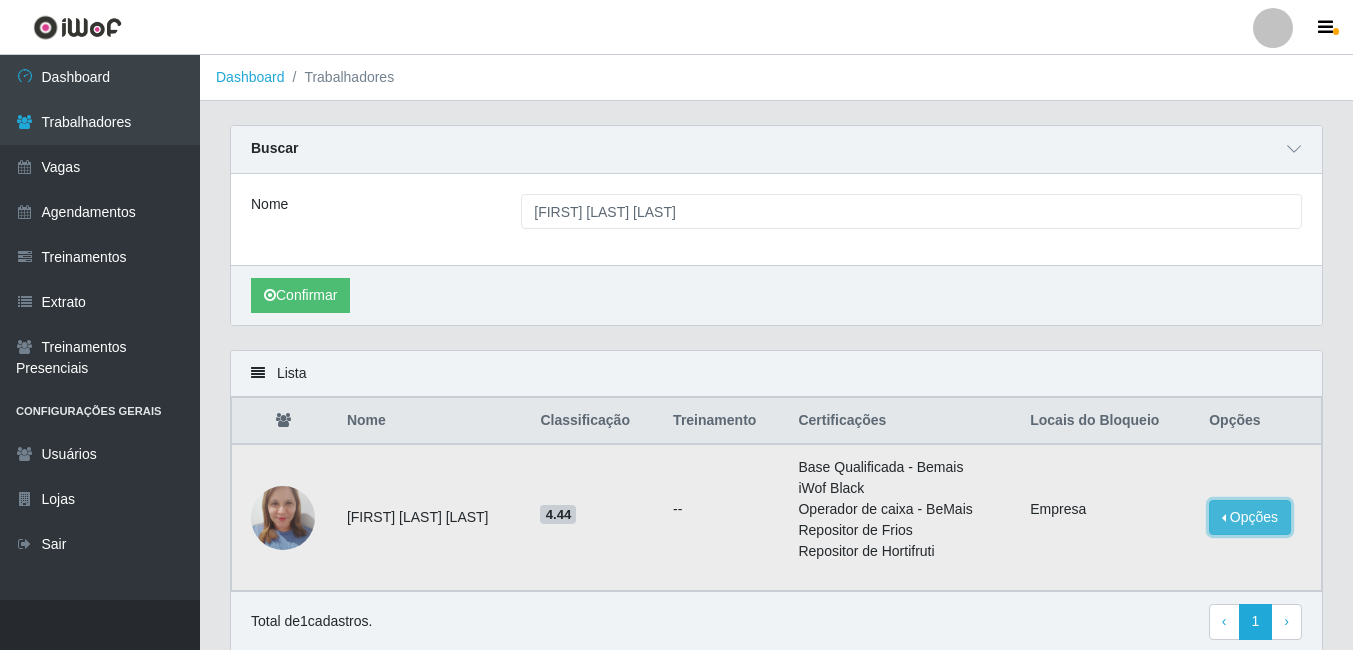 click on "Opções" at bounding box center [1250, 517] 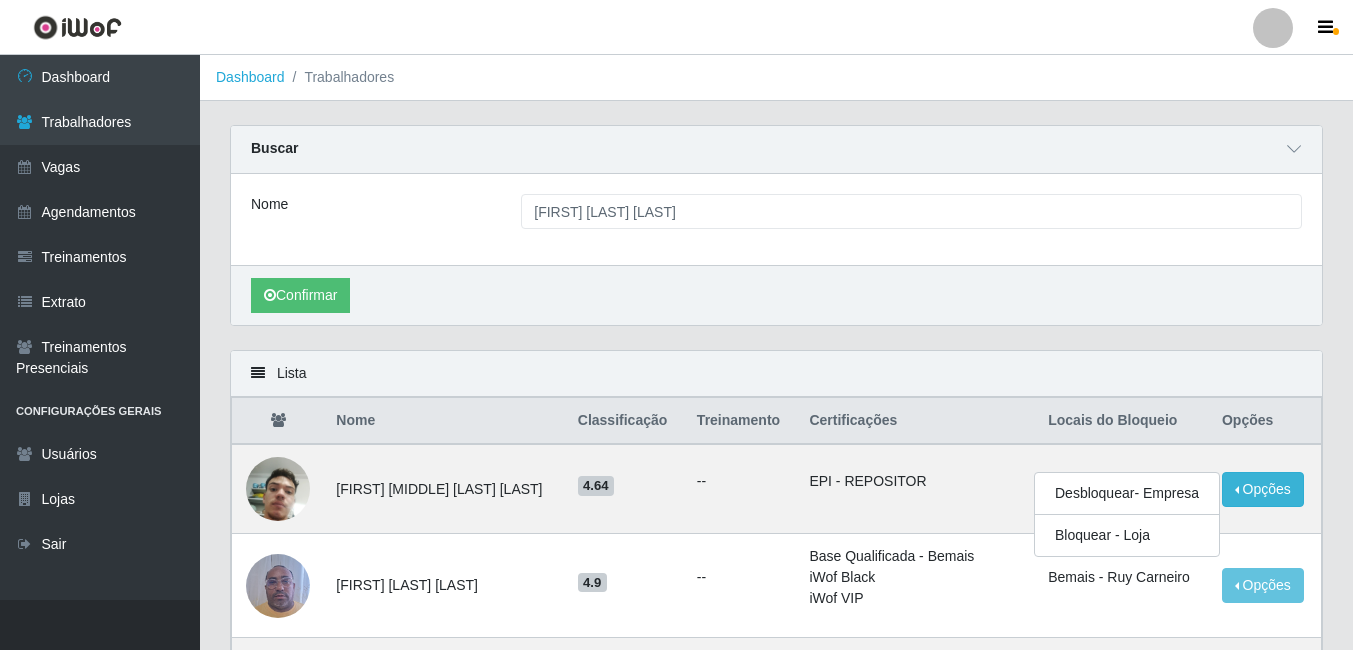 click on "Buscar" at bounding box center (776, 150) 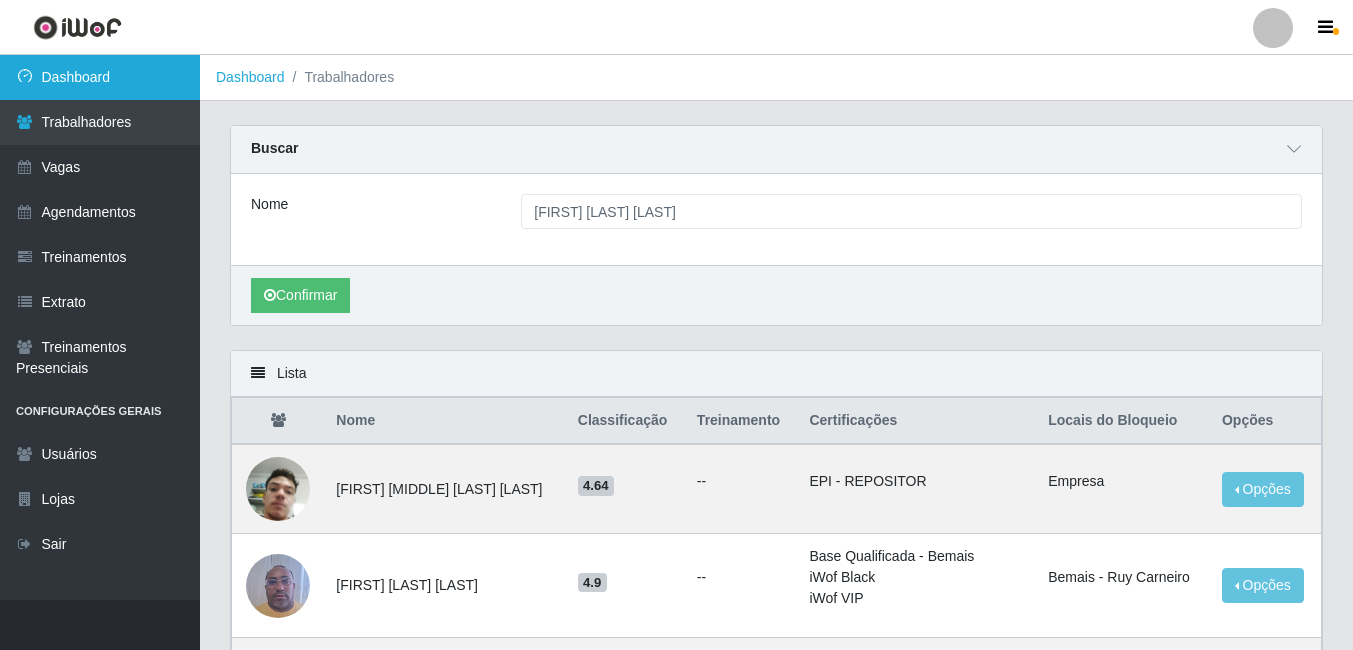 click on "Dashboard" at bounding box center [100, 77] 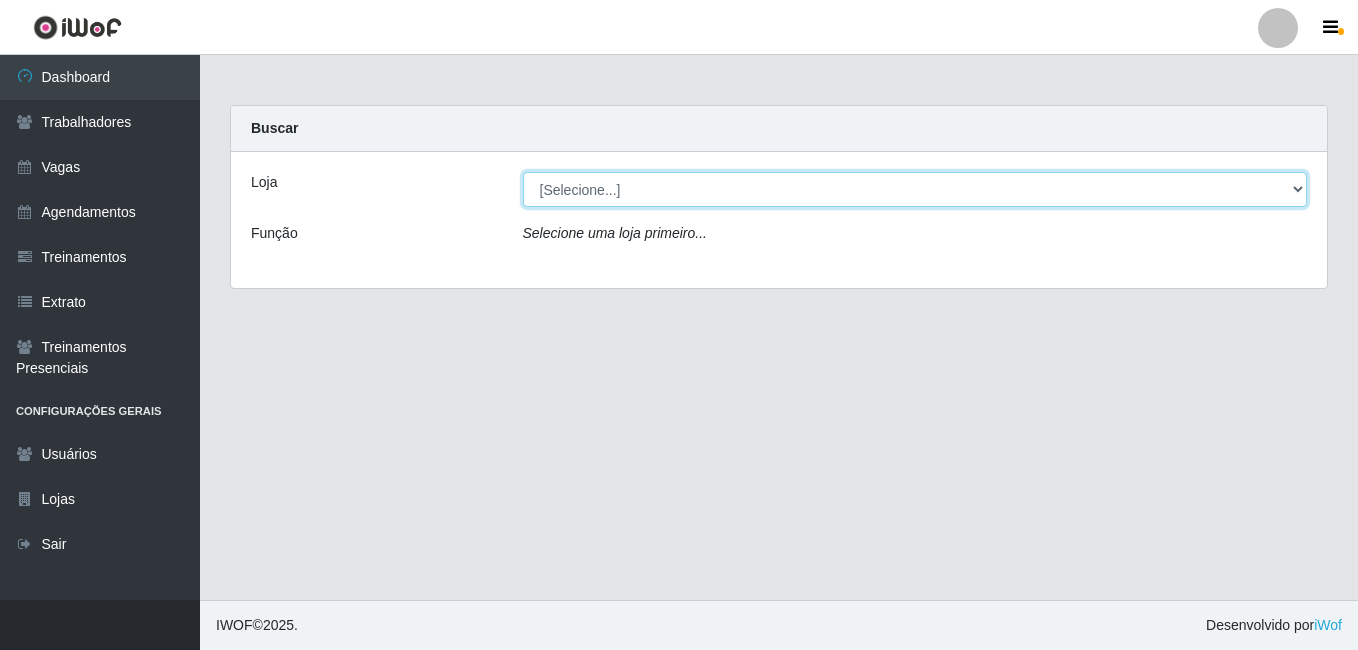 click on "[Selecione...] Bemais - Ruy Carneiro" at bounding box center [915, 189] 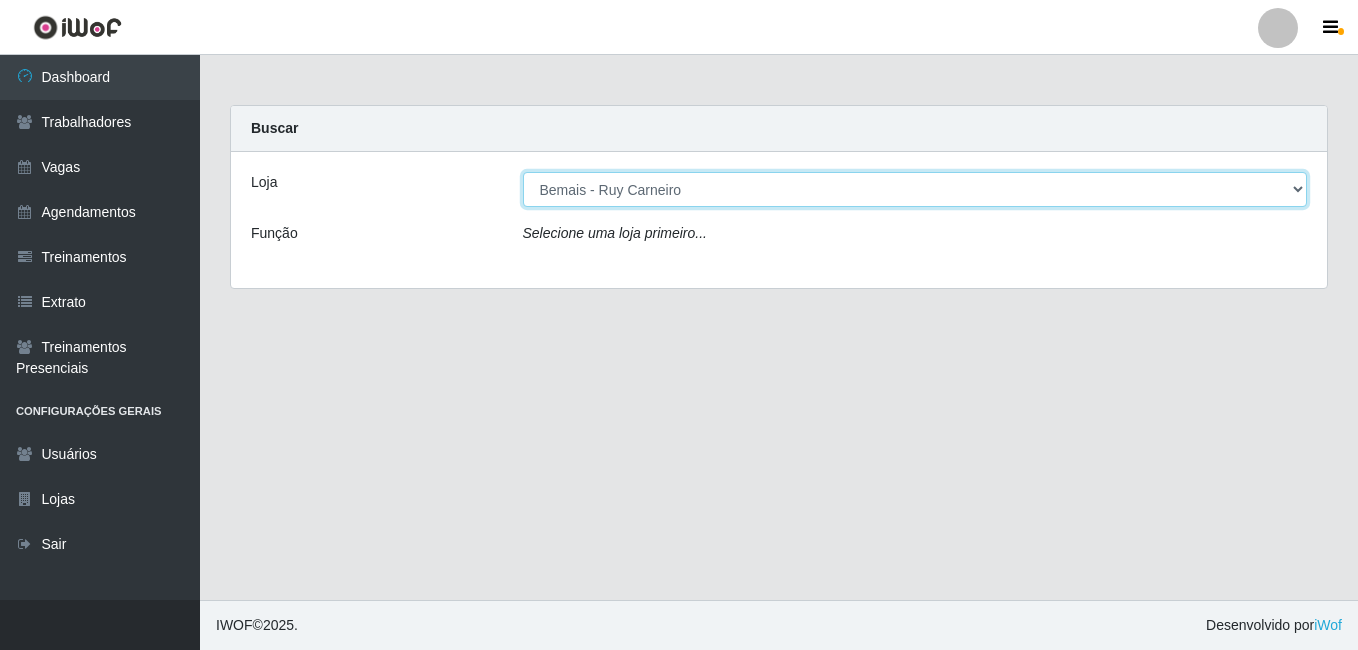 click on "[Selecione...] Bemais - Ruy Carneiro" at bounding box center [915, 189] 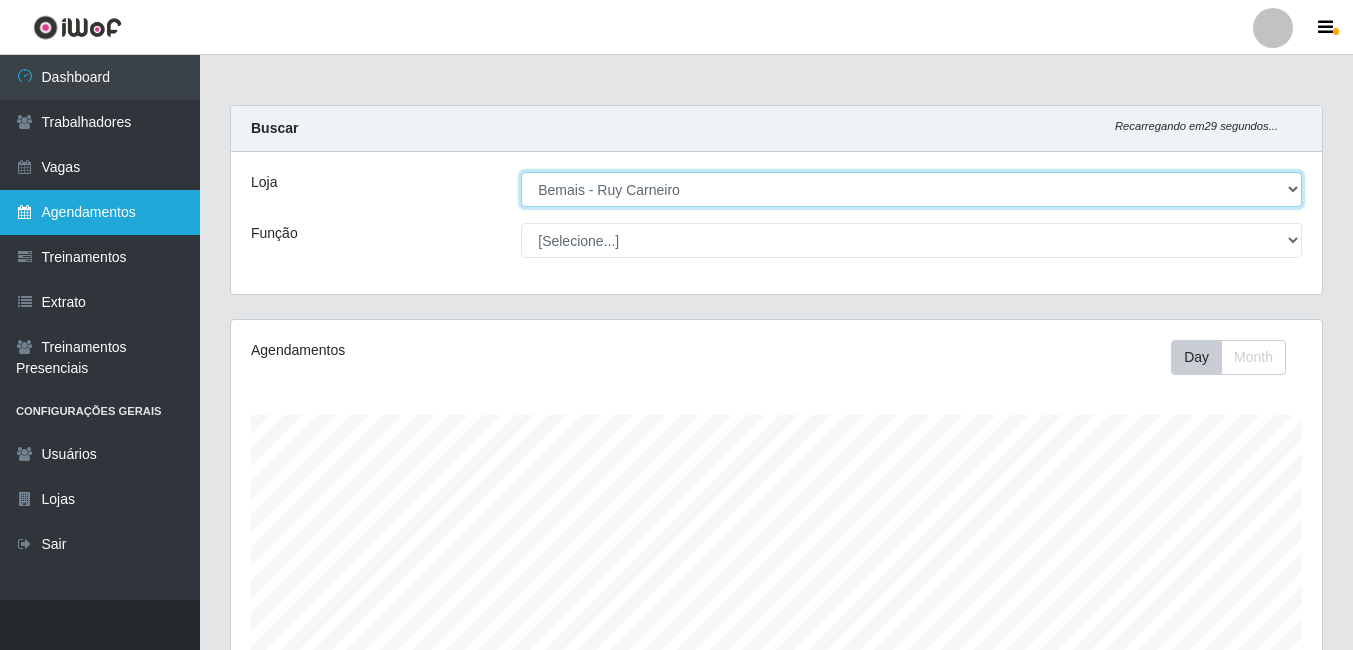 scroll, scrollTop: 999585, scrollLeft: 998909, axis: both 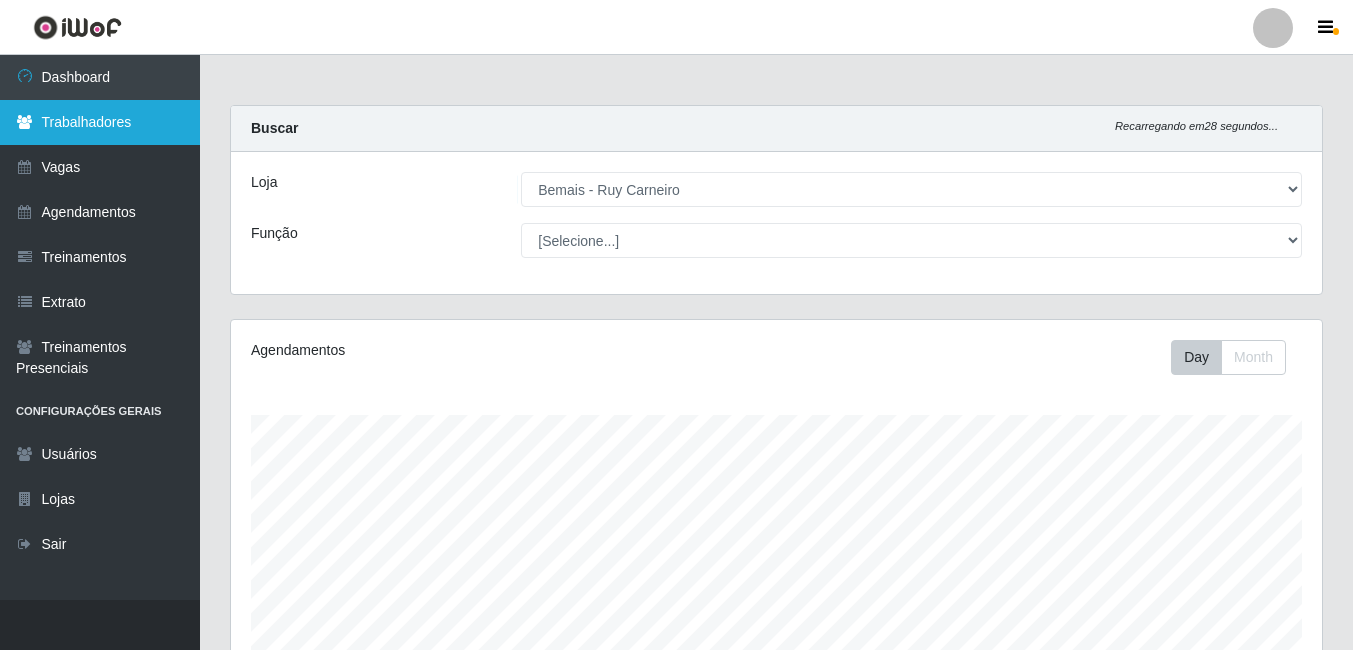 drag, startPoint x: 95, startPoint y: 119, endPoint x: 162, endPoint y: 129, distance: 67.74216 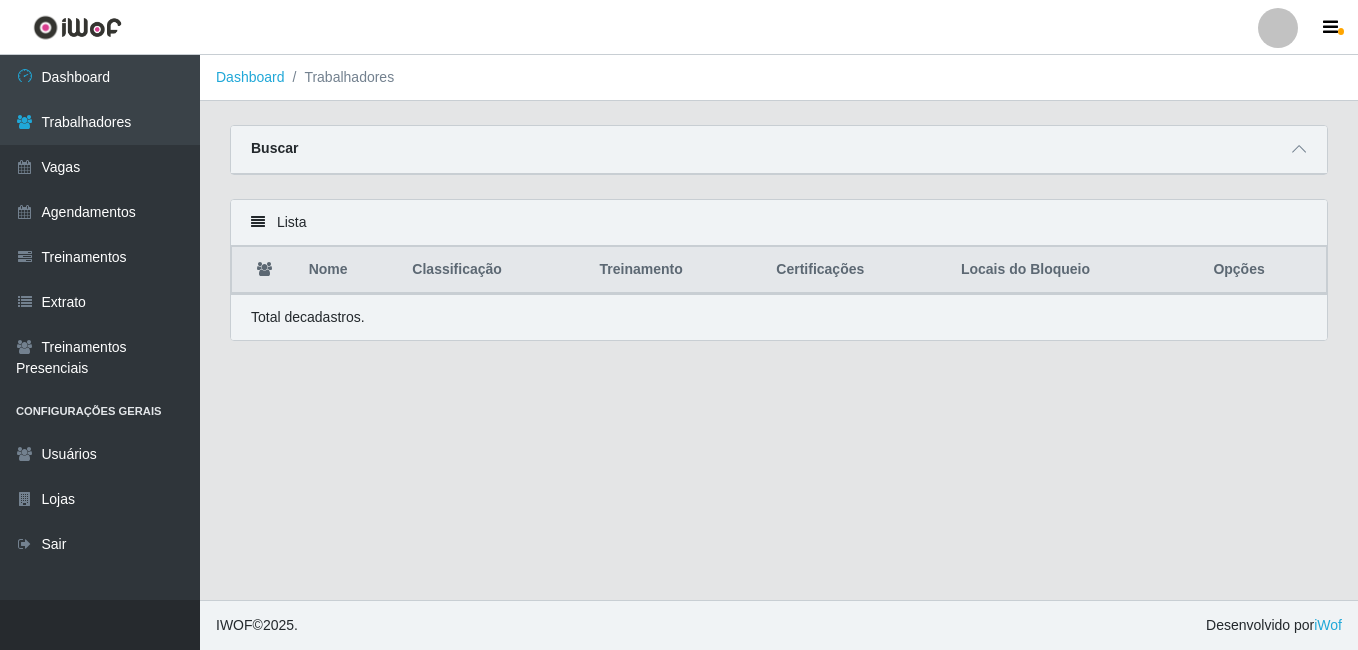 drag, startPoint x: 1304, startPoint y: 148, endPoint x: 1235, endPoint y: 164, distance: 70.83079 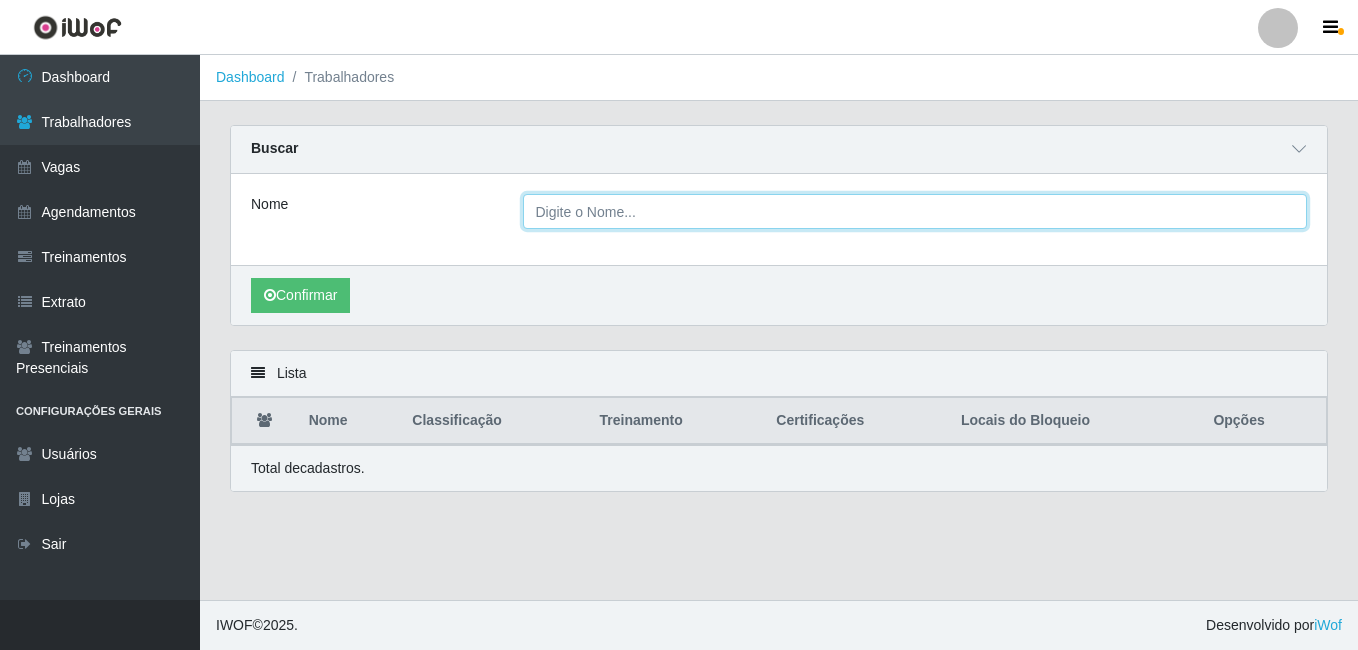 click on "Nome" at bounding box center (915, 211) 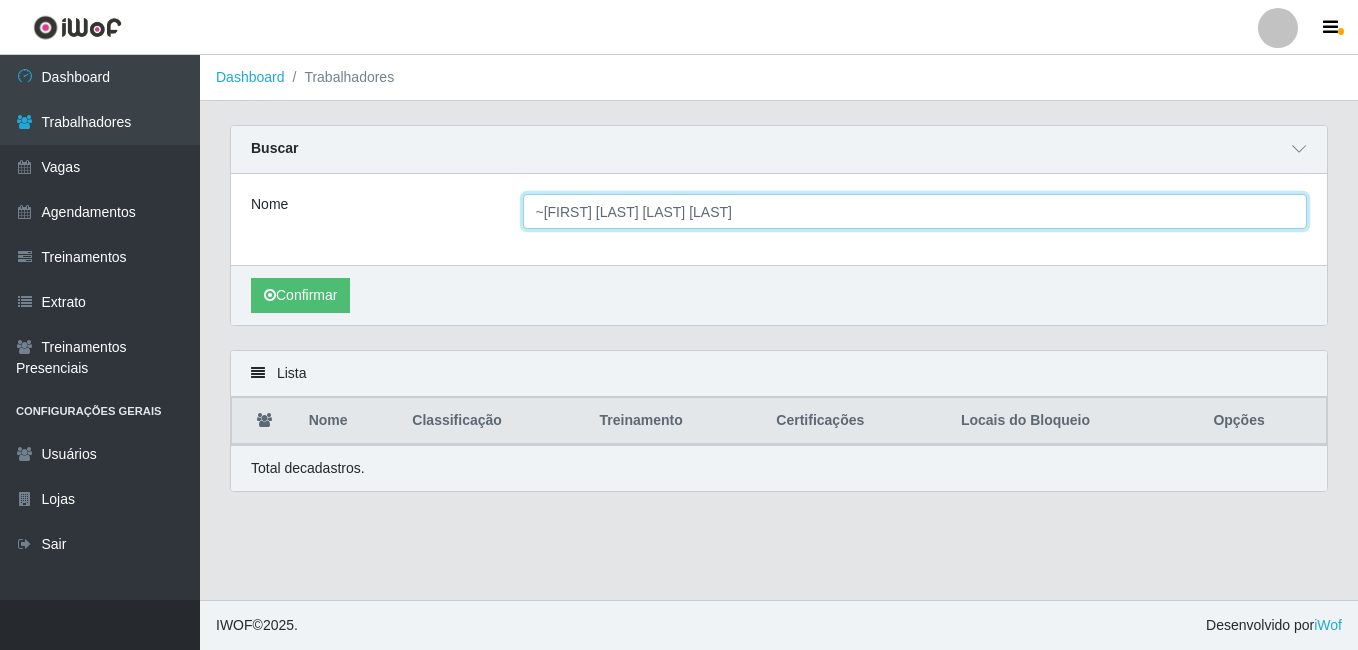 click on "~[FIRST] [LAST] [LAST] [LAST]" at bounding box center (915, 211) 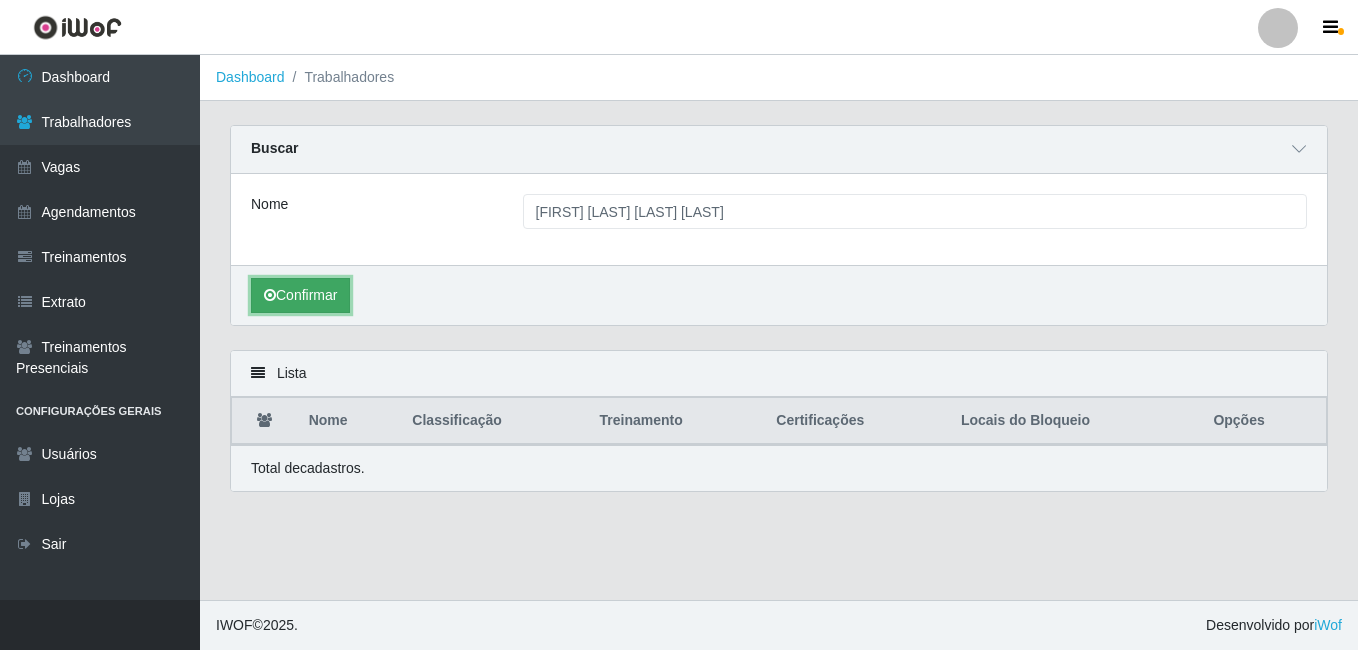 click on "Confirmar" at bounding box center [300, 295] 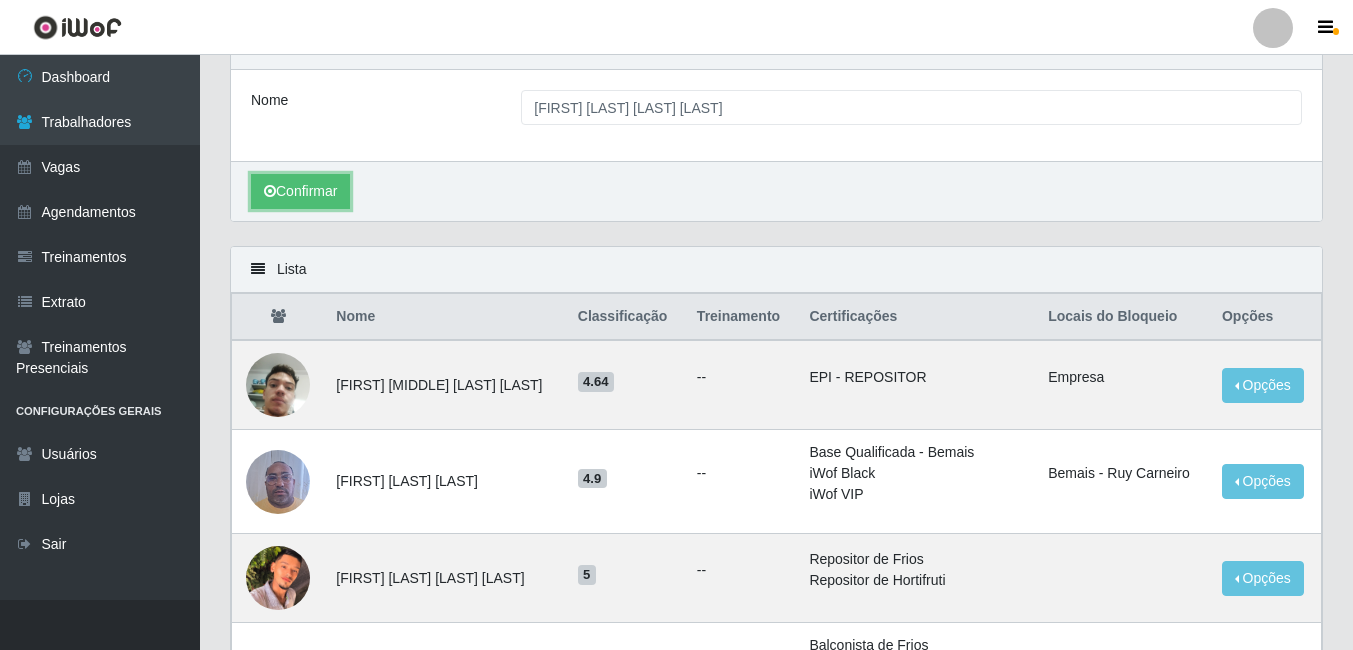 scroll, scrollTop: 0, scrollLeft: 0, axis: both 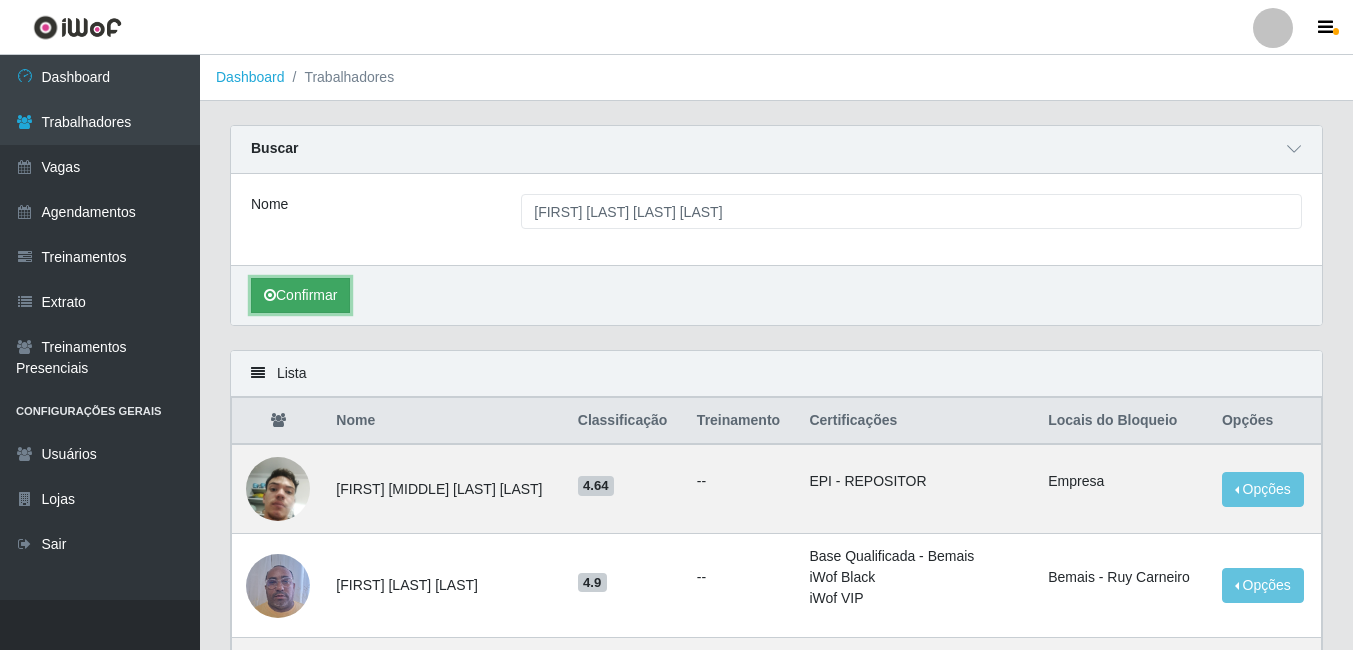 click on "Confirmar" at bounding box center (300, 295) 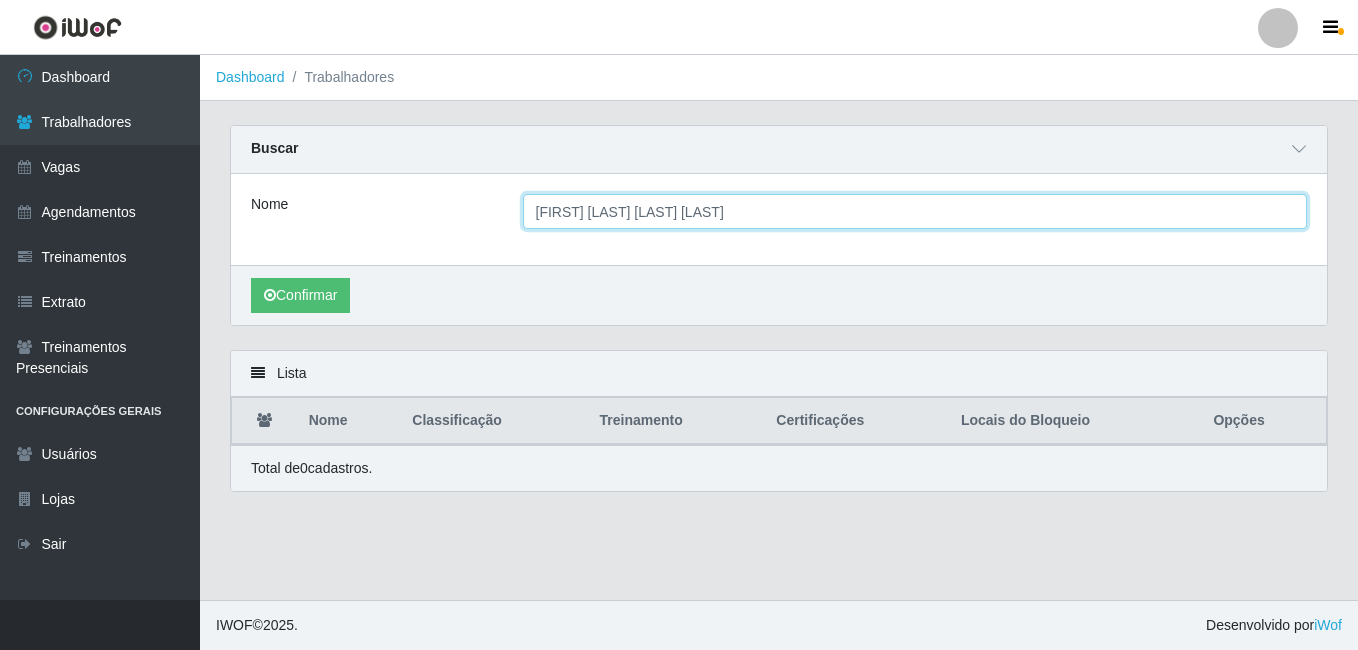 click on "[FIRST] [LAST] [LAST] [LAST]" at bounding box center (915, 211) 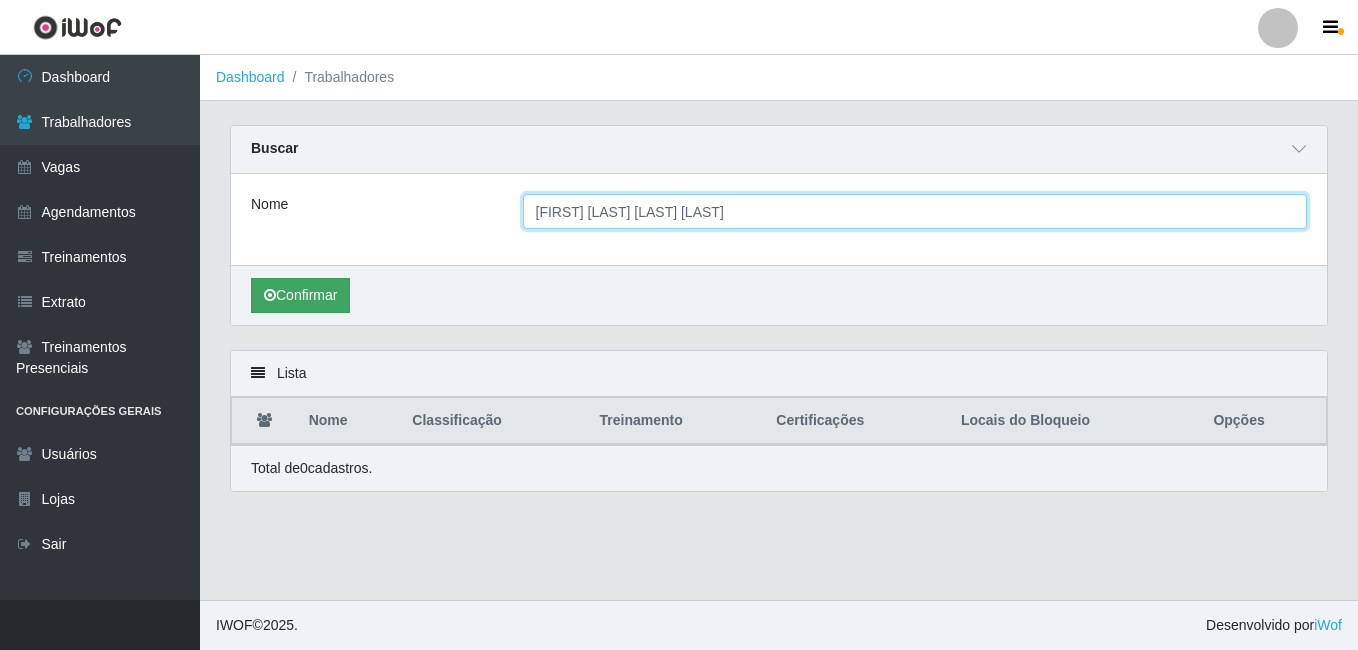 type on "[FIRST] [LAST] [LAST] [LAST]" 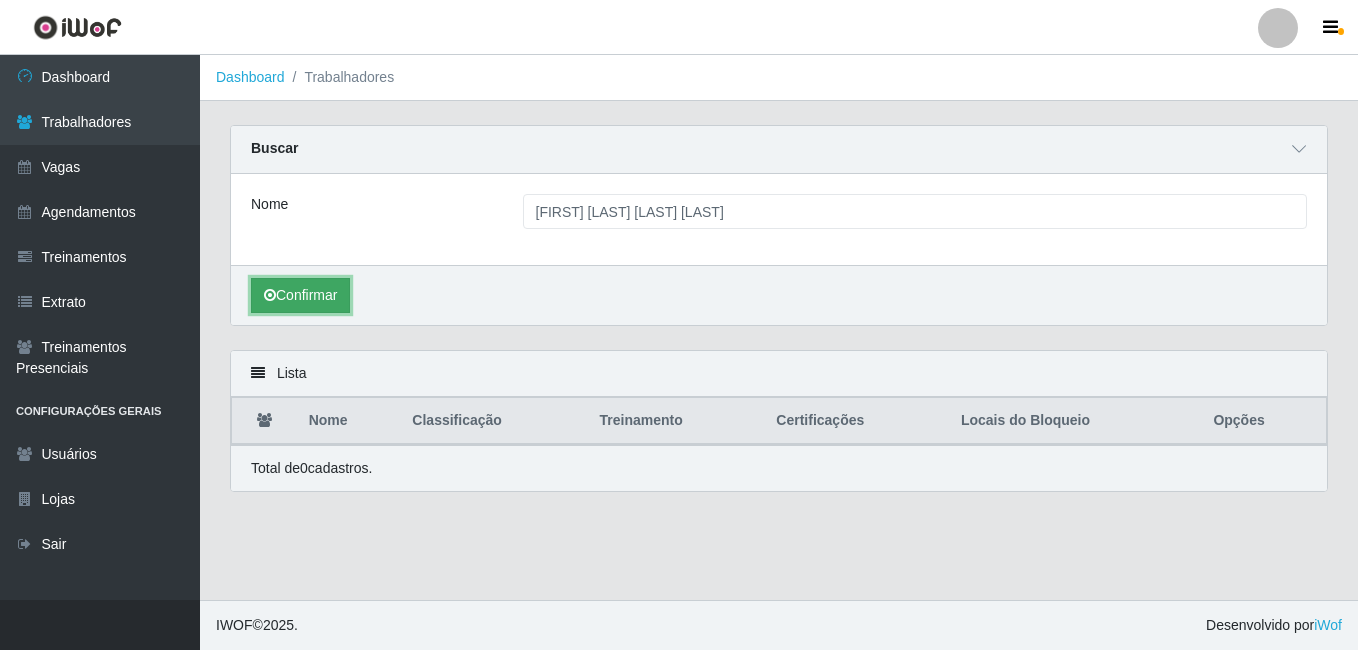 click on "Confirmar" at bounding box center [300, 295] 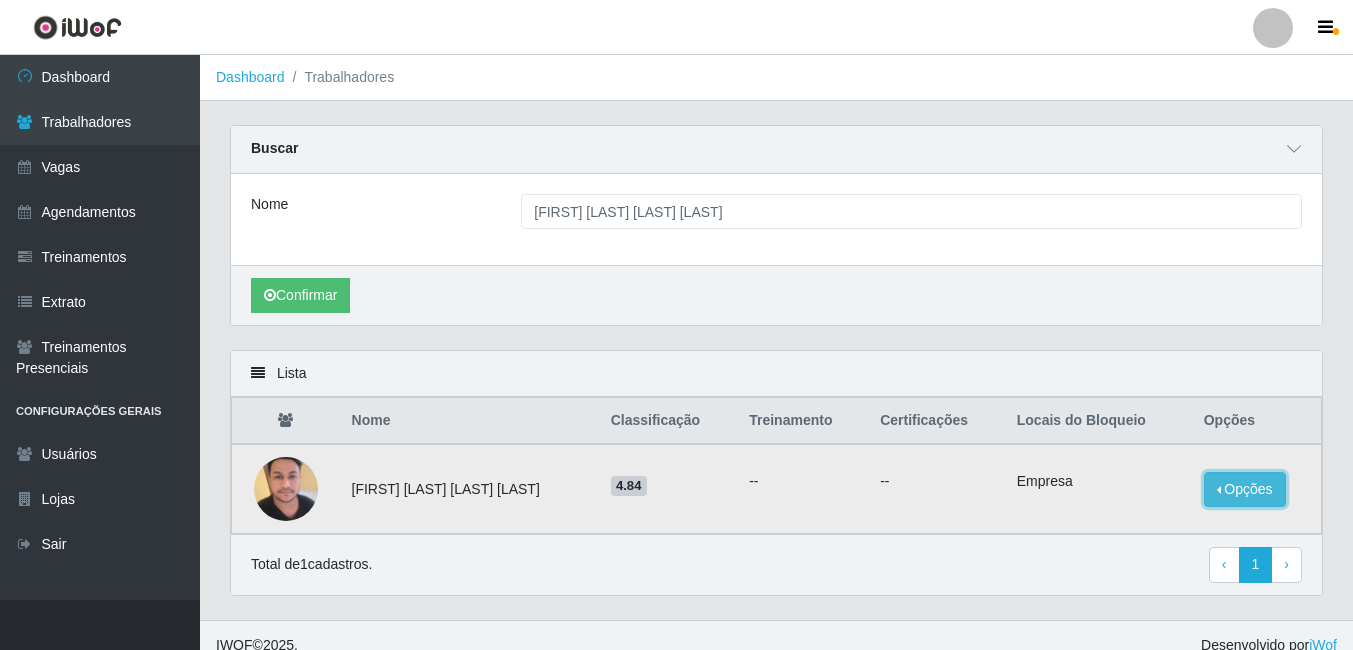 click on "Opções" at bounding box center (1245, 489) 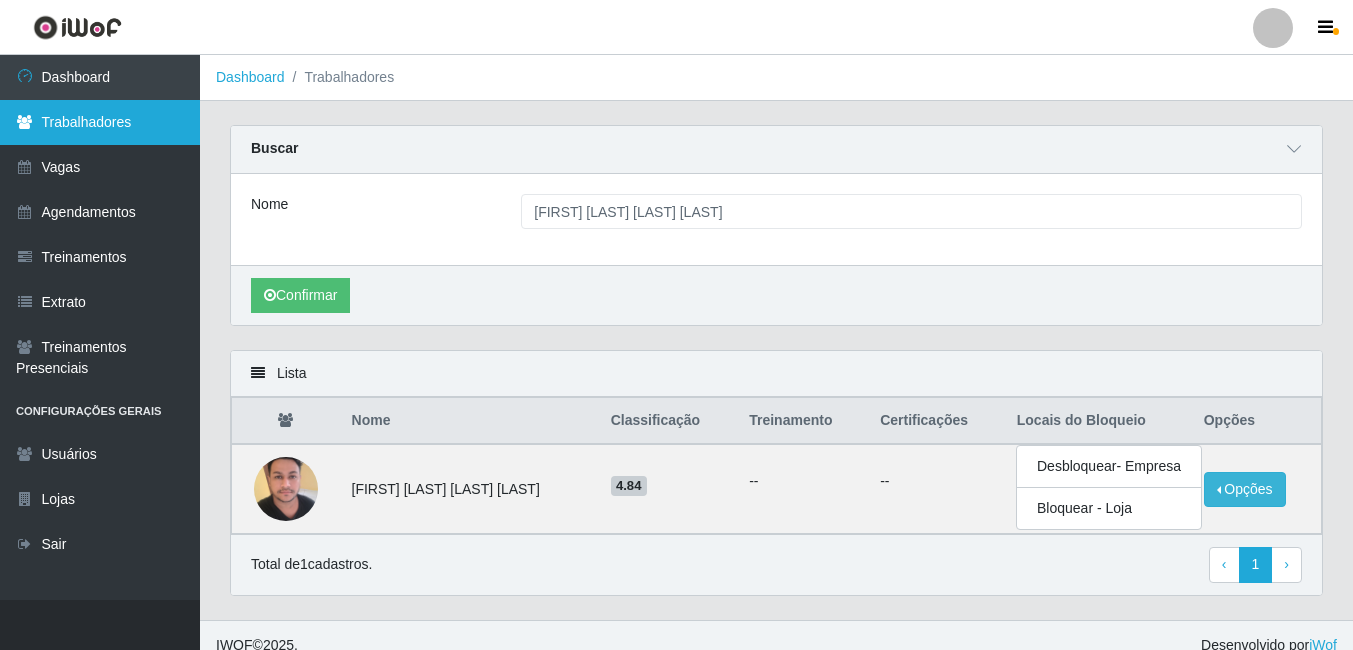 click on "Trabalhadores" at bounding box center [100, 122] 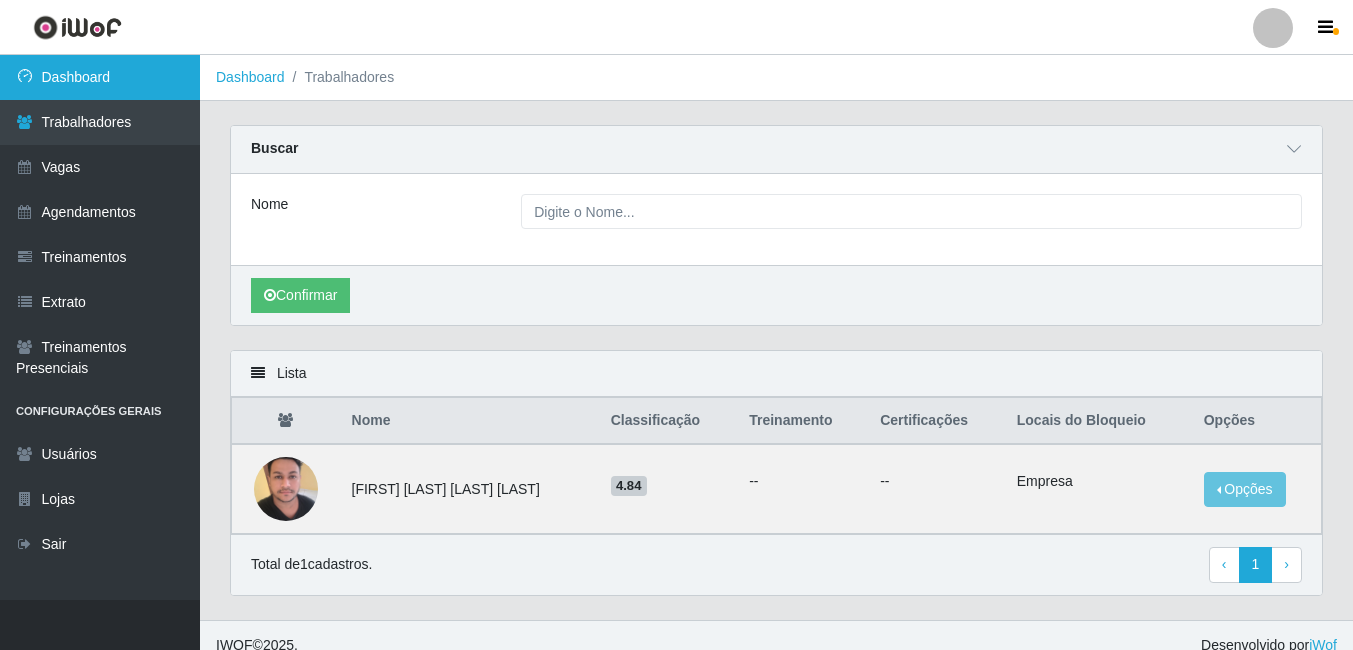 click on "Dashboard" at bounding box center (100, 77) 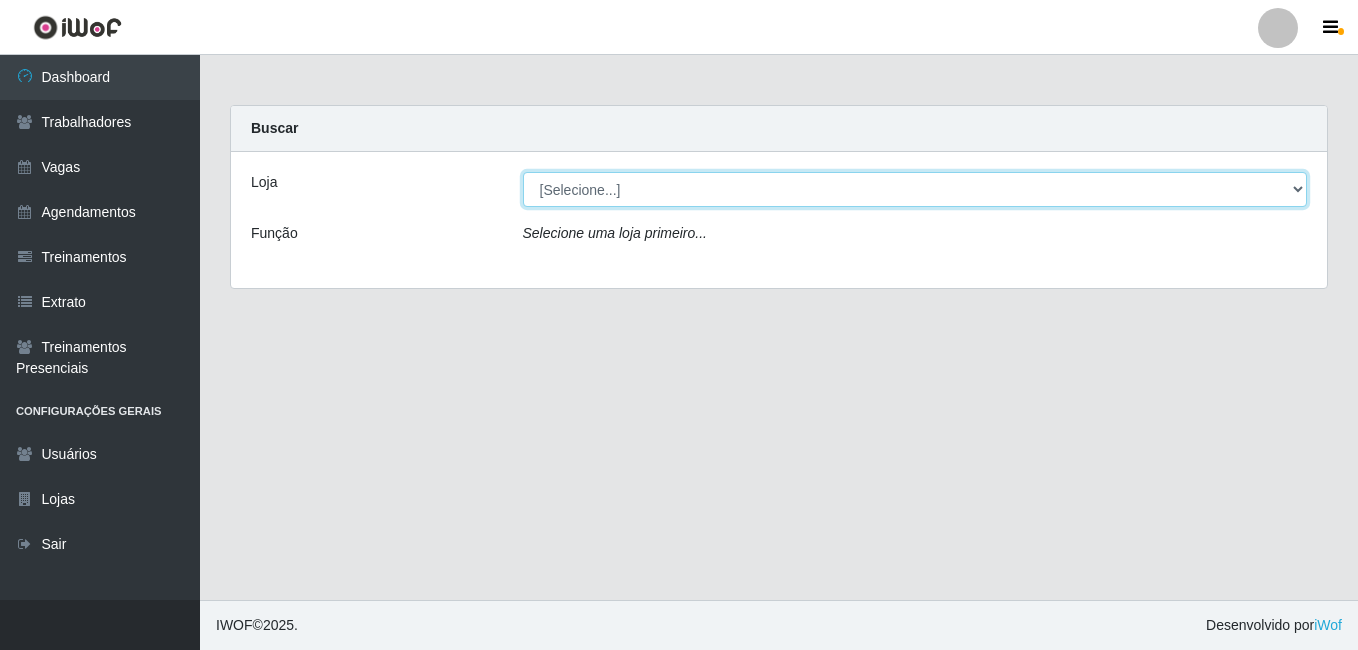 click on "[Selecione...] Bemais - Ruy Carneiro" at bounding box center [915, 189] 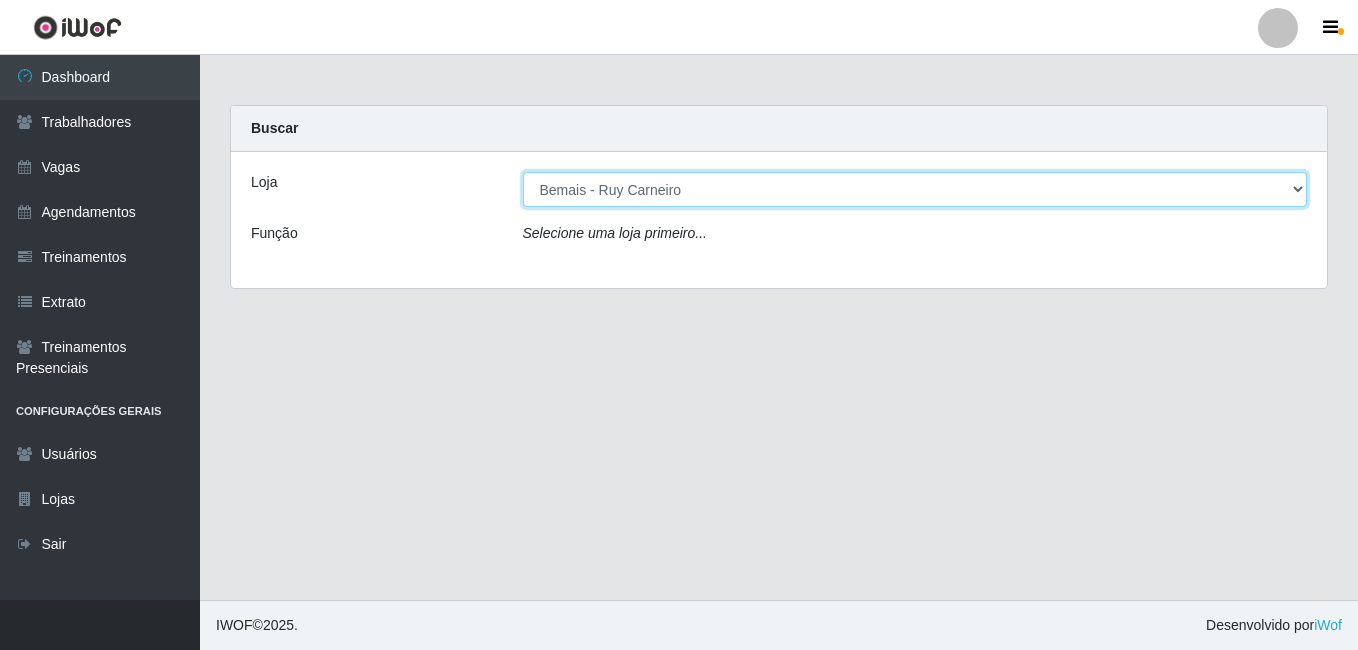 click on "[Selecione...] Bemais - Ruy Carneiro" at bounding box center (915, 189) 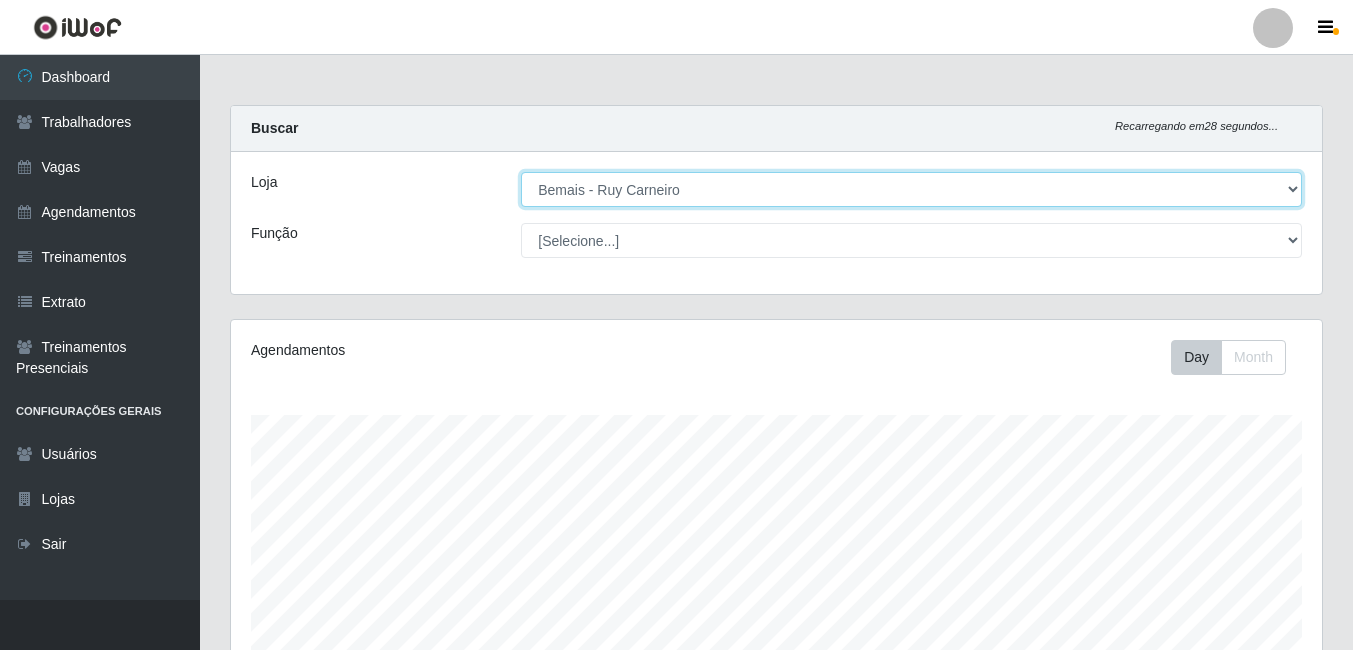scroll, scrollTop: 999585, scrollLeft: 998909, axis: both 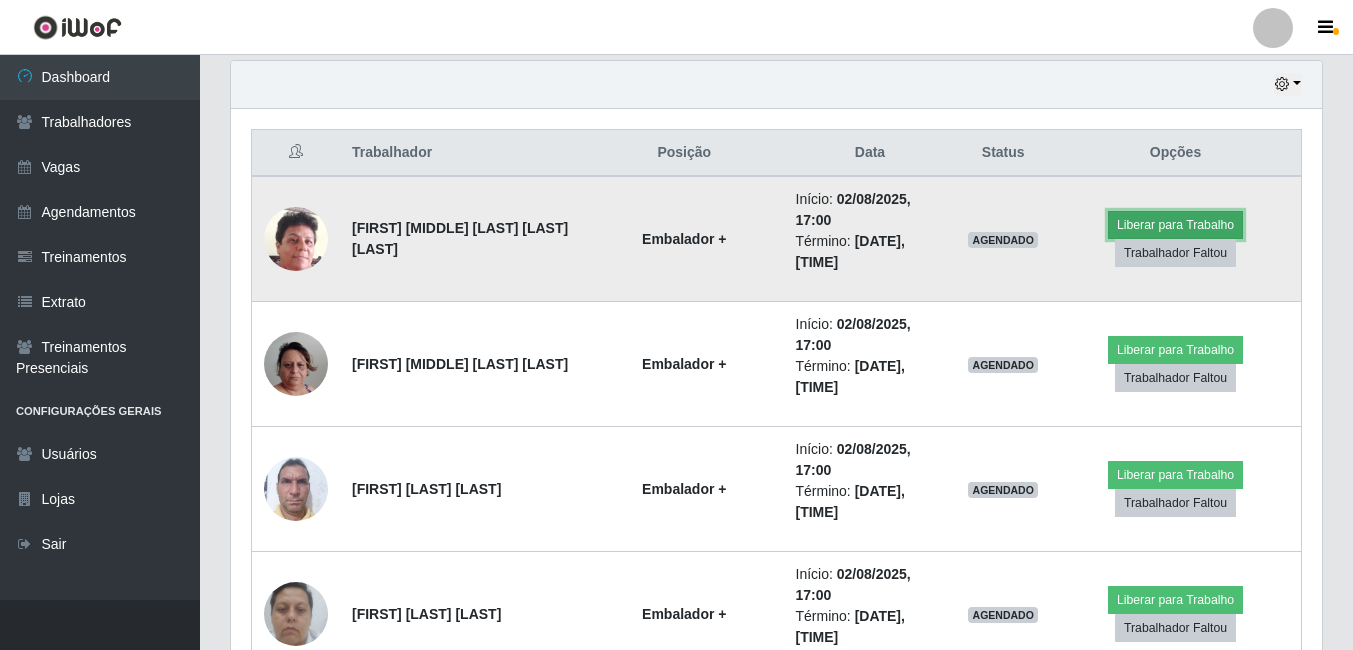 click on "Liberar para Trabalho" at bounding box center (1175, 225) 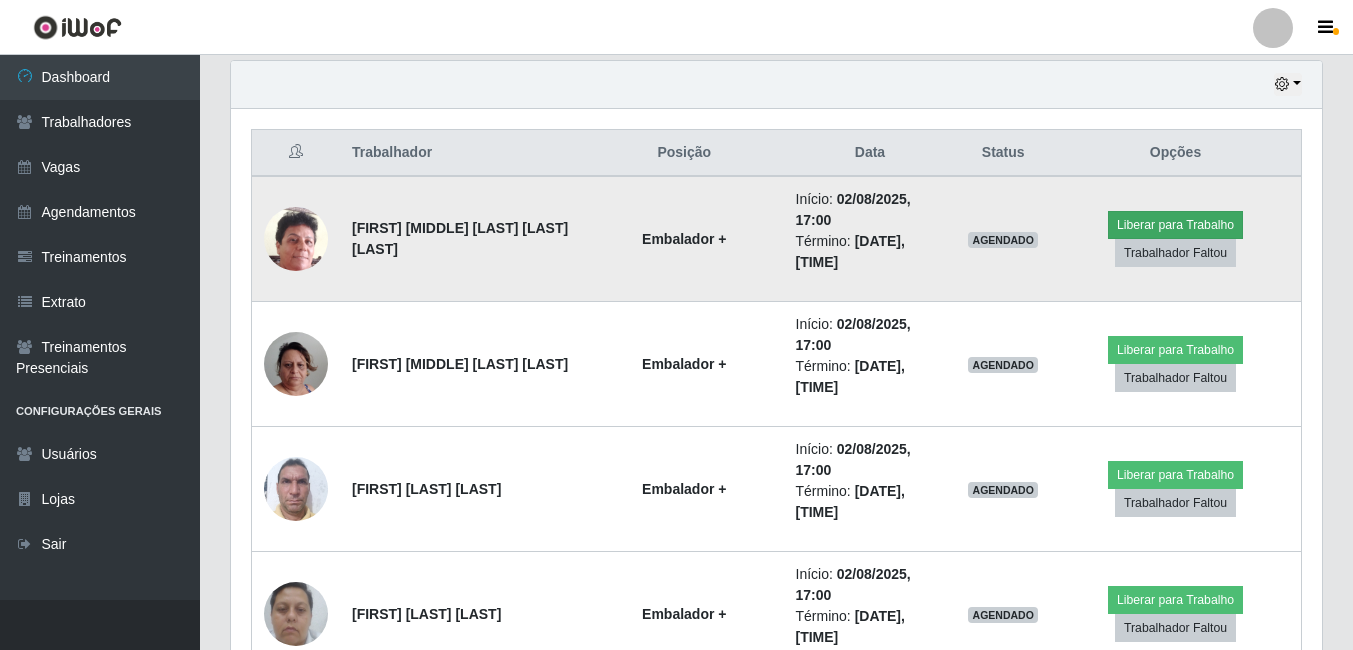scroll, scrollTop: 999585, scrollLeft: 998919, axis: both 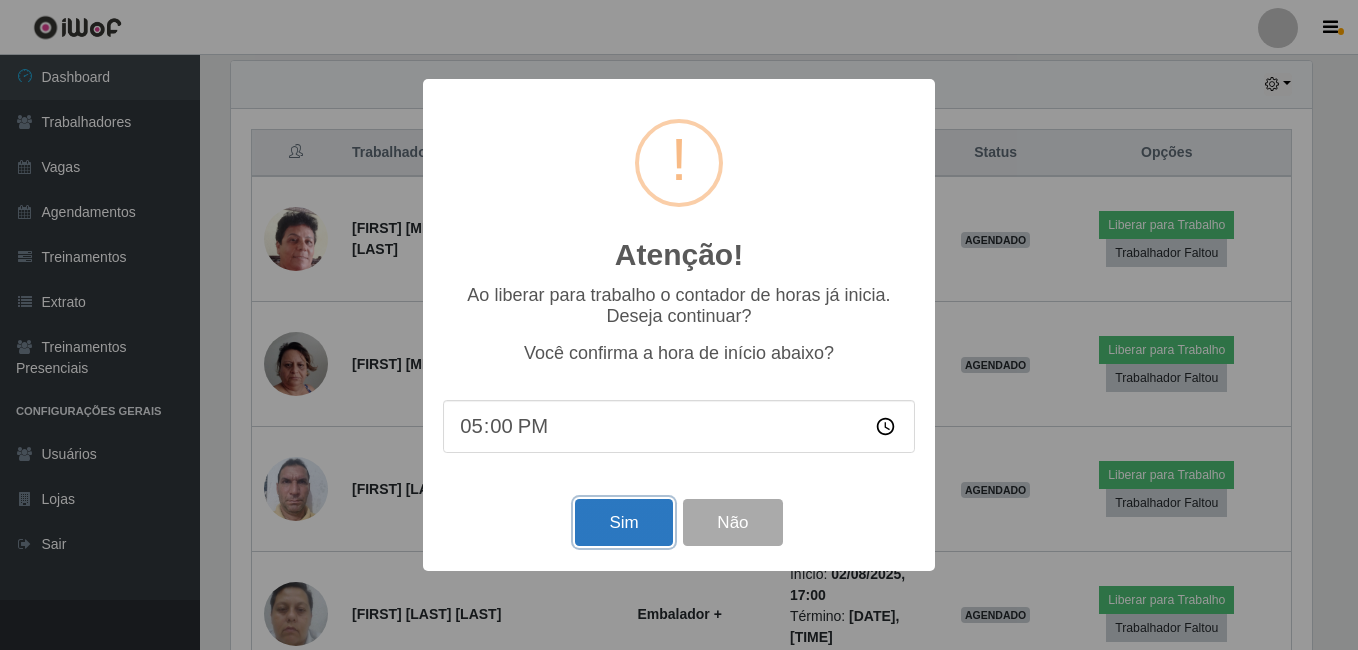 click on "Sim" at bounding box center (623, 522) 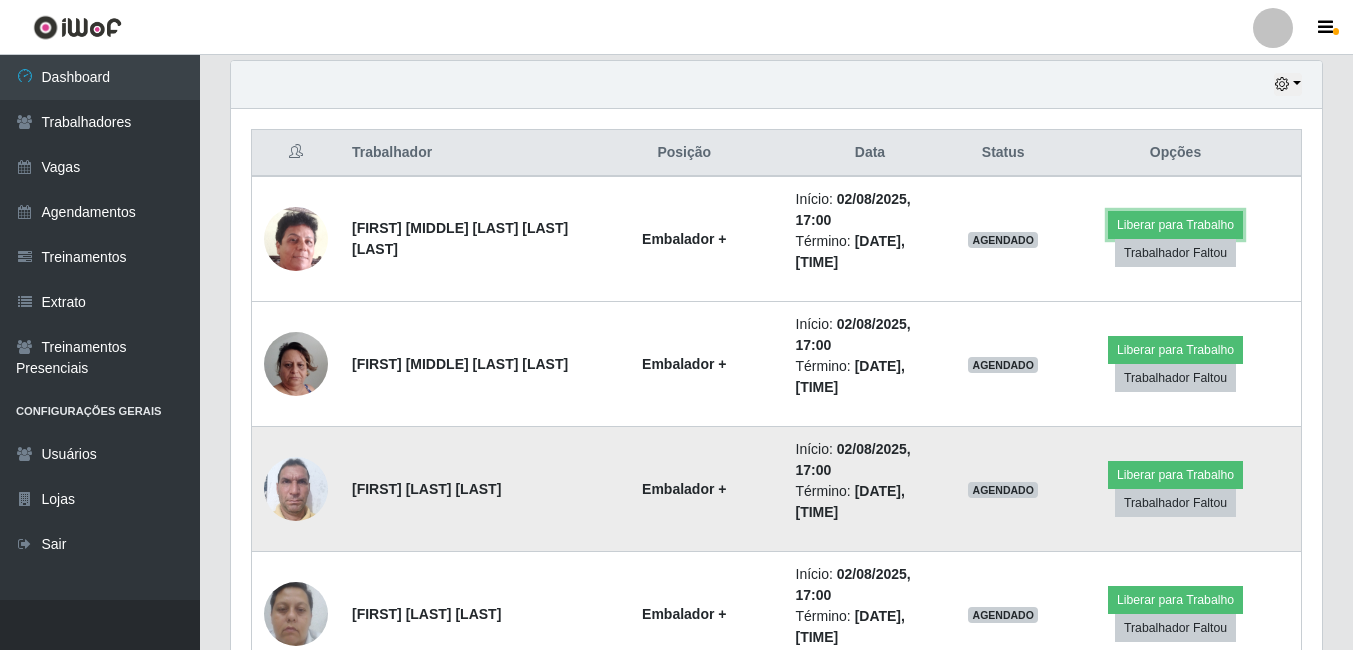 scroll, scrollTop: 999585, scrollLeft: 998909, axis: both 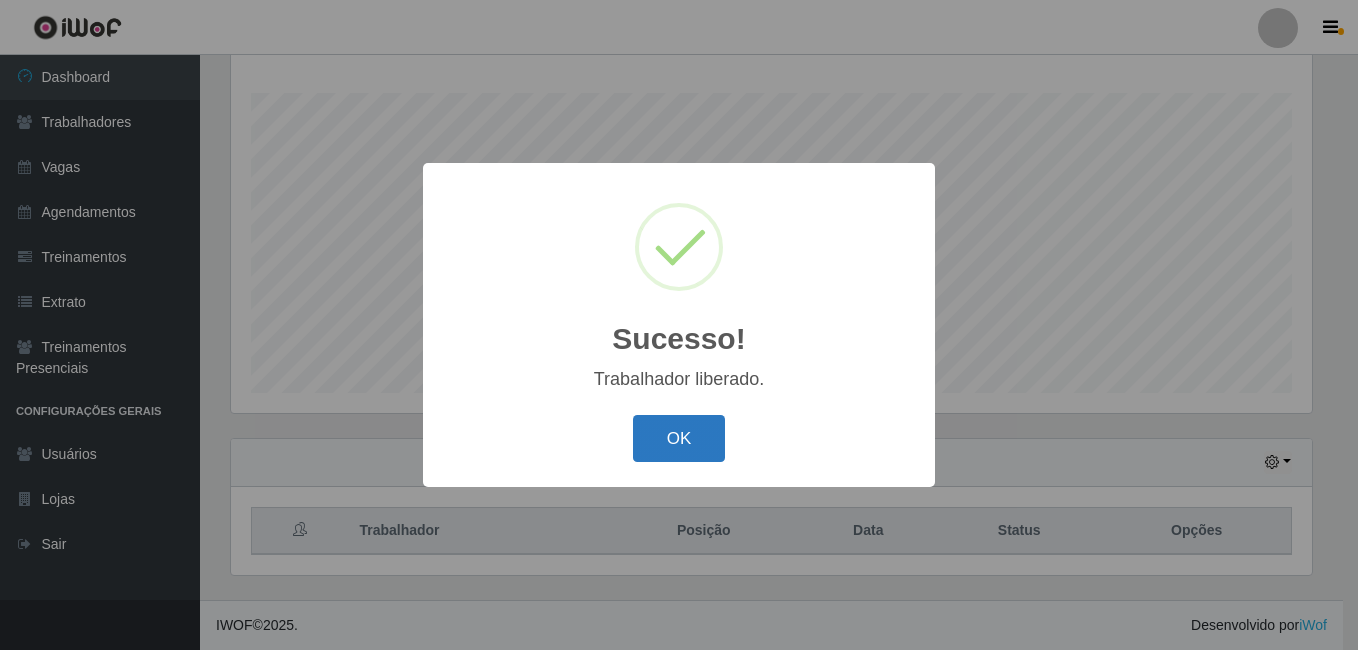 click on "OK" at bounding box center [679, 438] 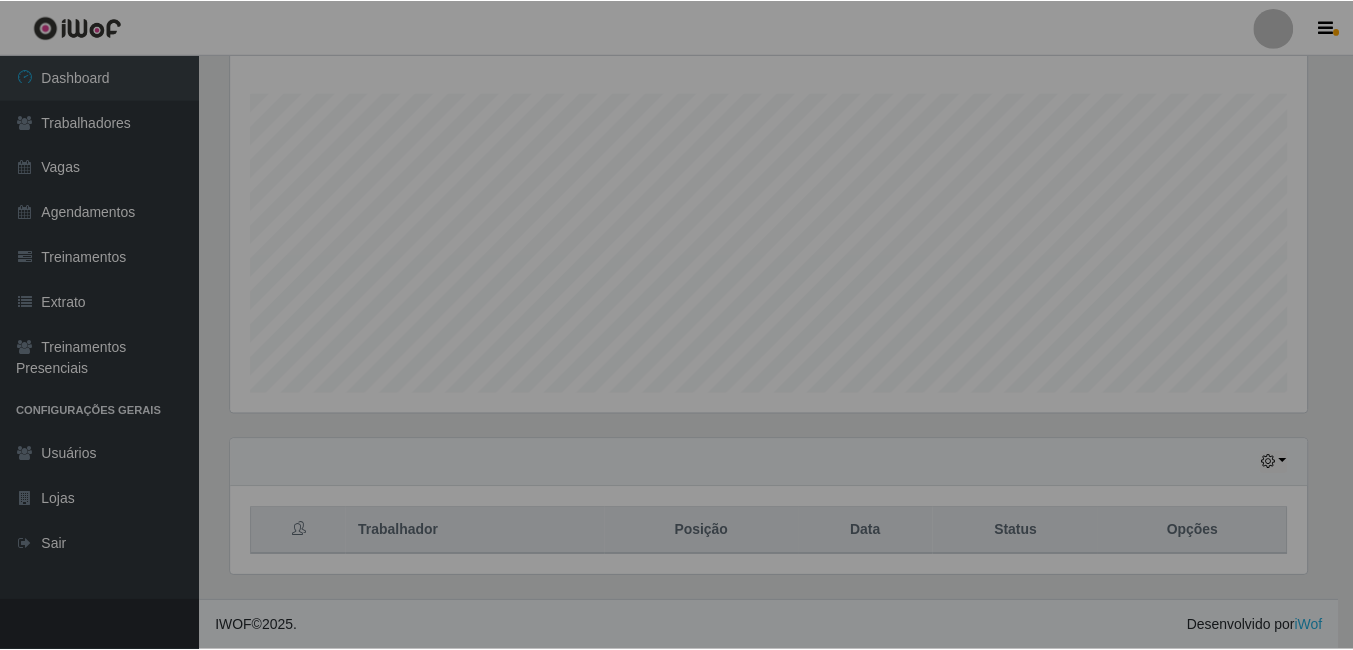 scroll, scrollTop: 999585, scrollLeft: 998909, axis: both 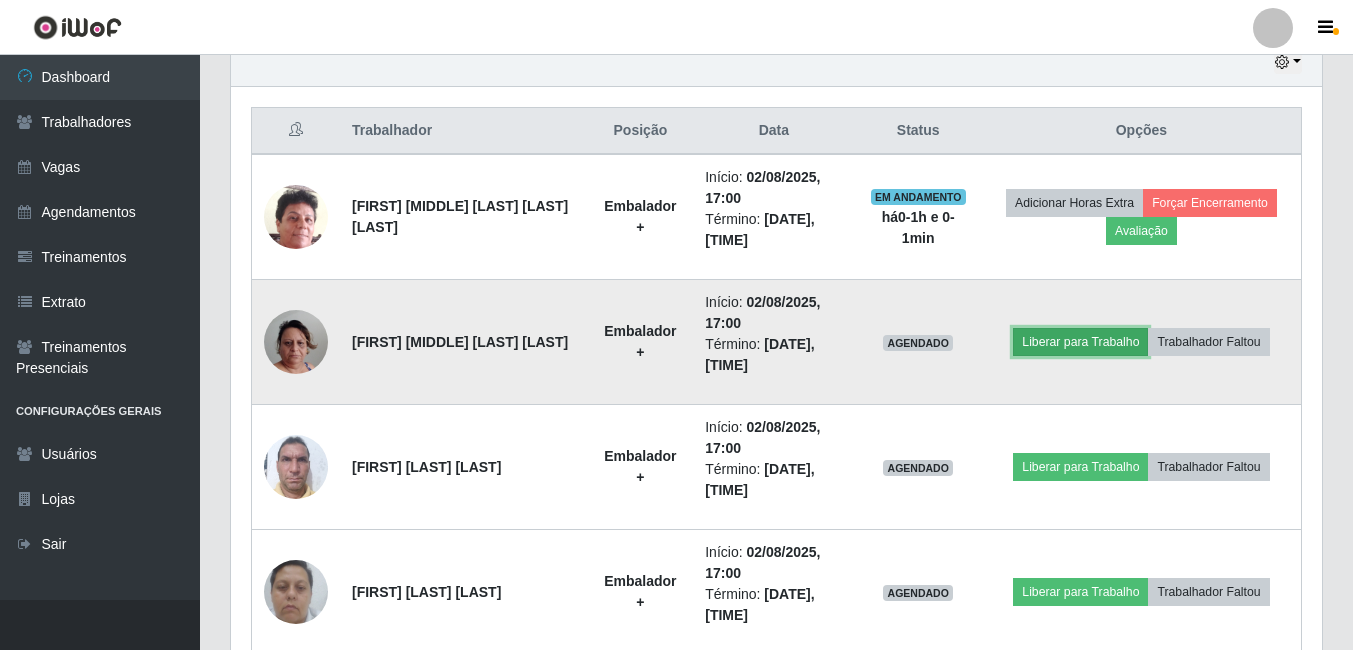 click on "Liberar para Trabalho" at bounding box center (1080, 342) 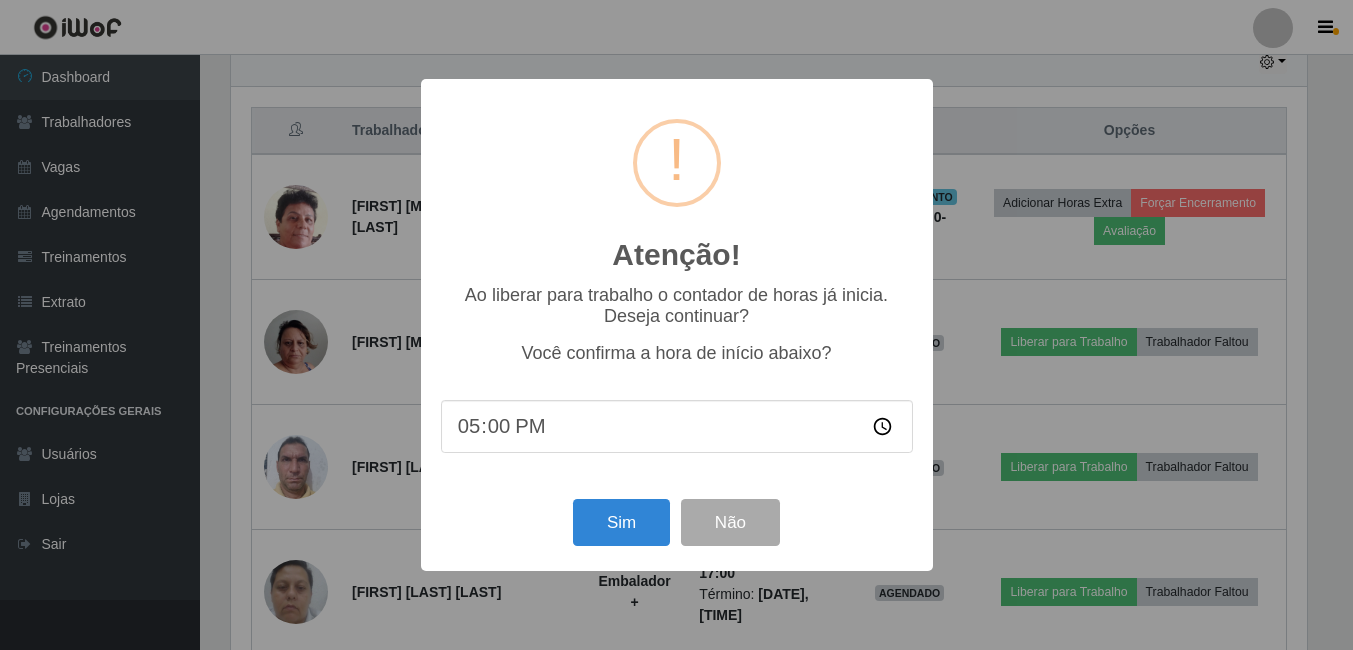scroll, scrollTop: 999585, scrollLeft: 998919, axis: both 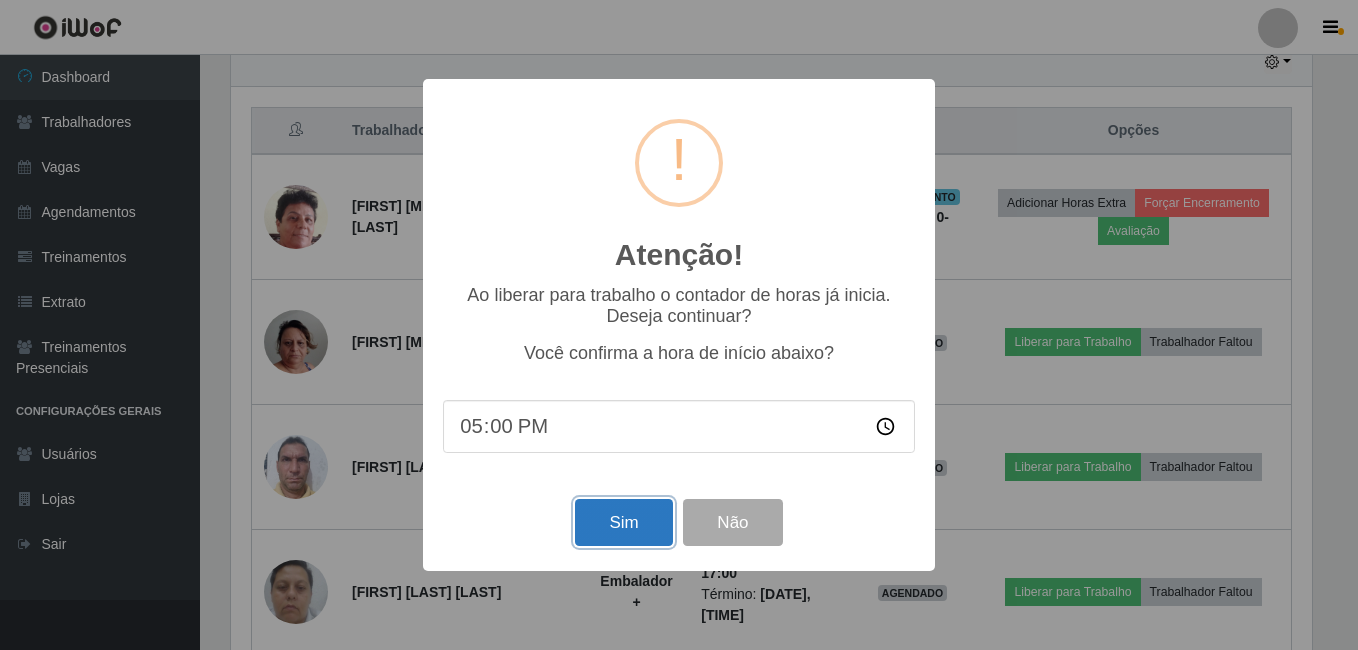 click on "Sim" at bounding box center [623, 522] 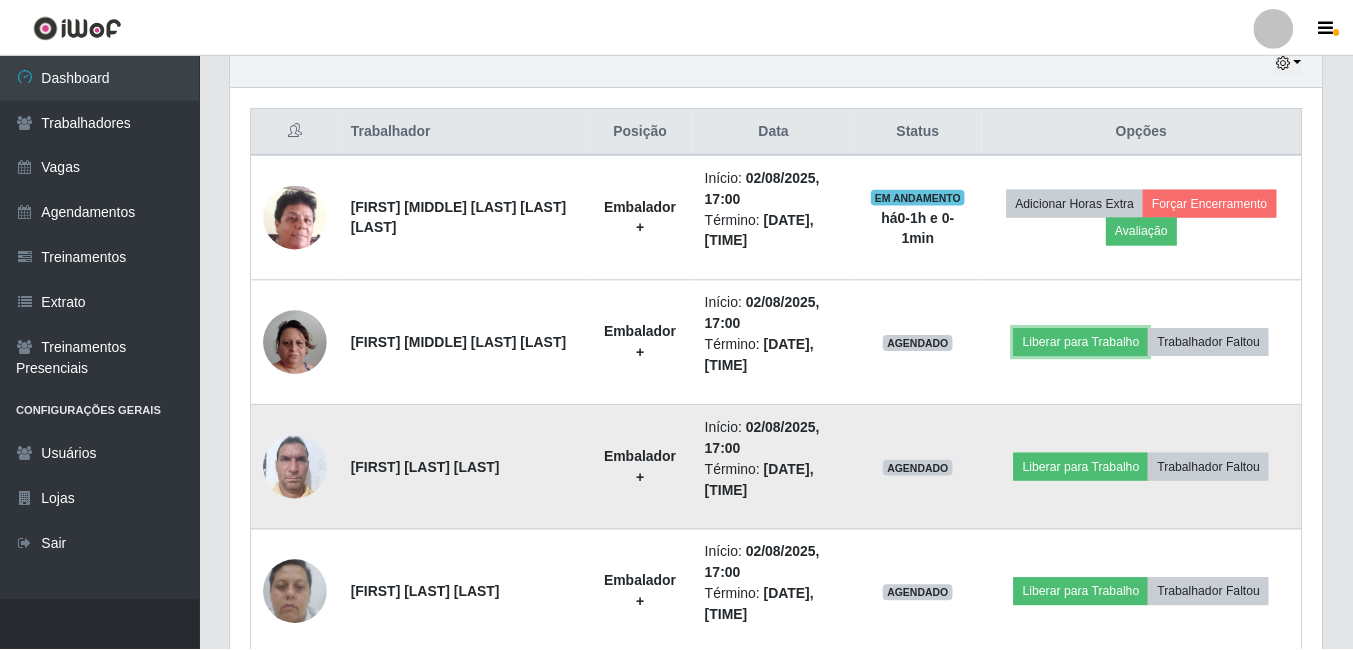 scroll, scrollTop: 999585, scrollLeft: 998909, axis: both 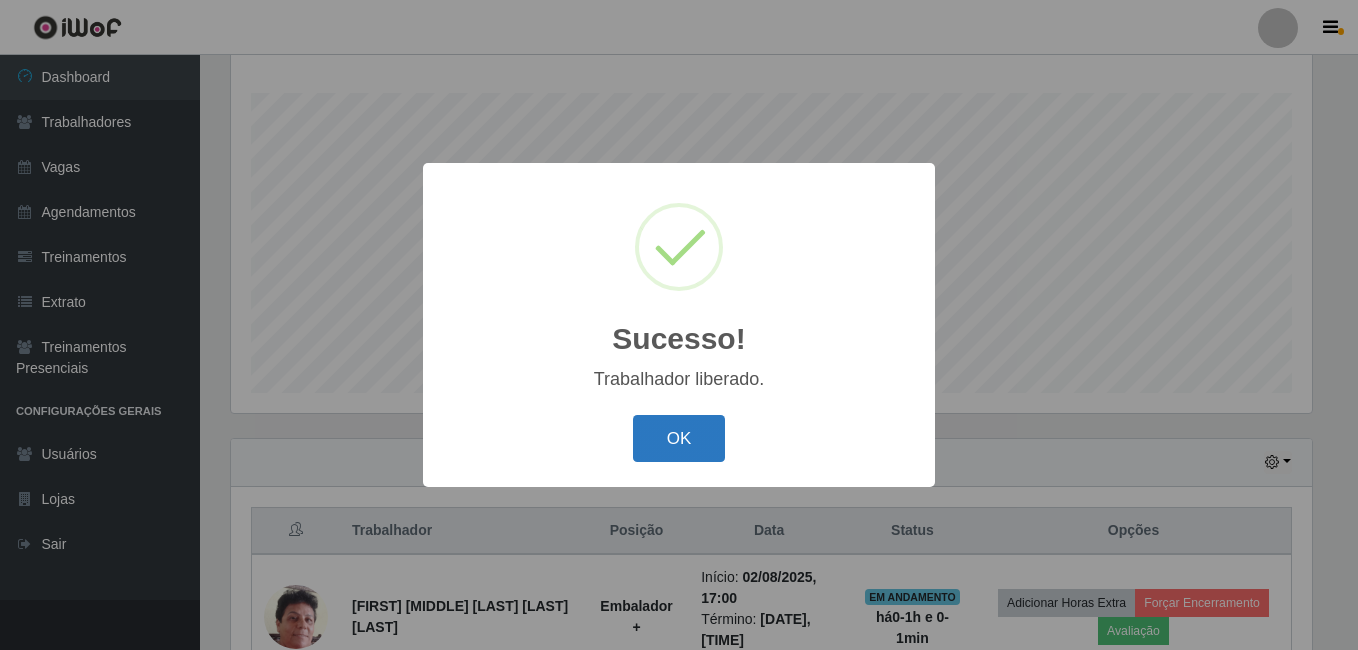 click on "OK" at bounding box center [679, 438] 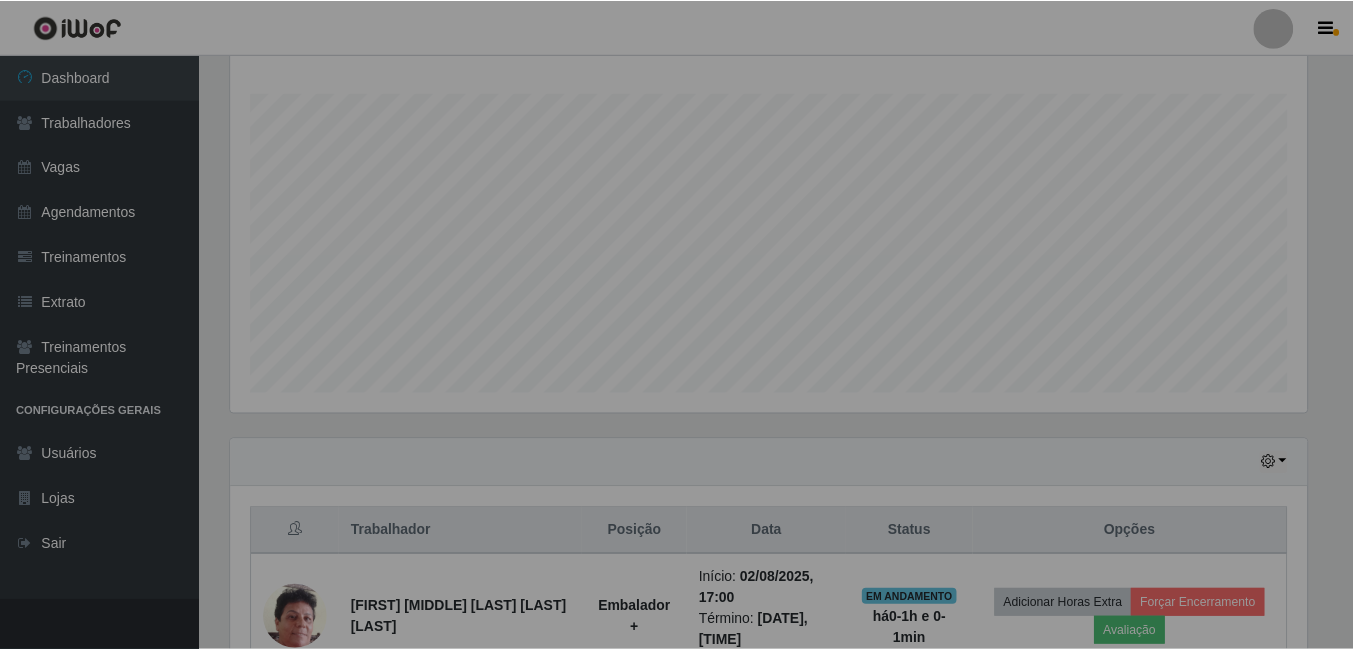 scroll, scrollTop: 328, scrollLeft: 0, axis: vertical 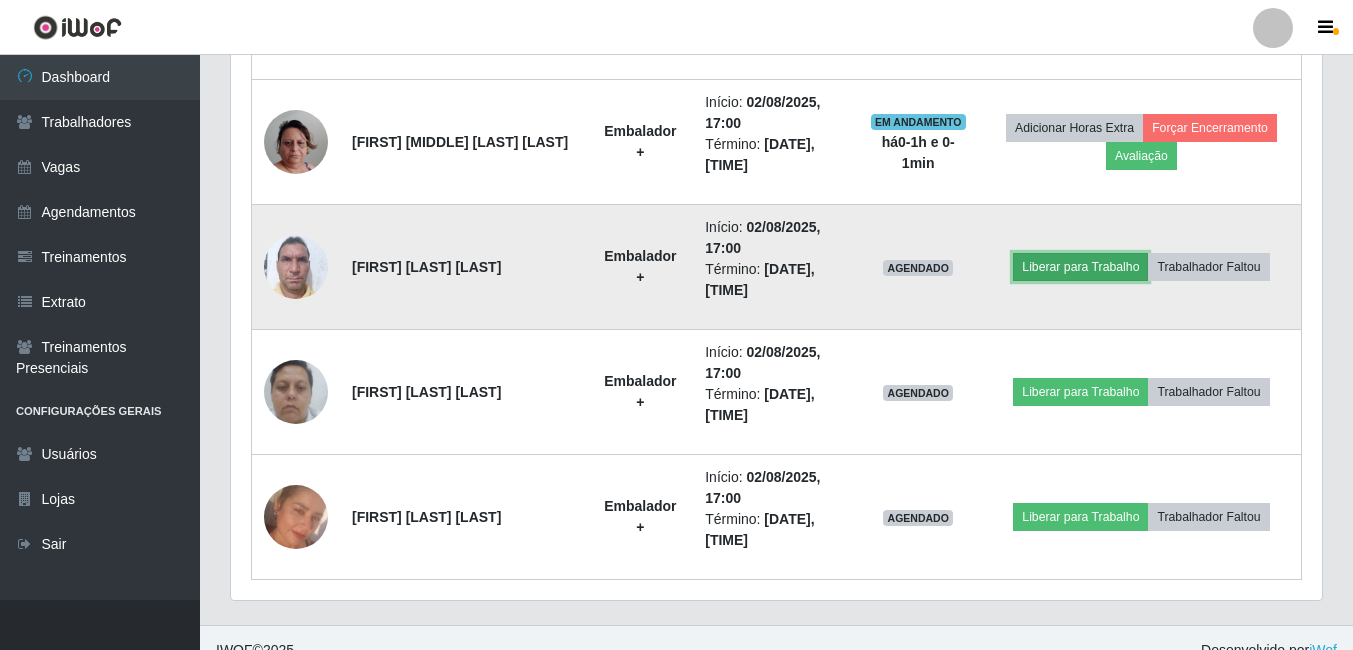click on "Liberar para Trabalho" at bounding box center (1080, 267) 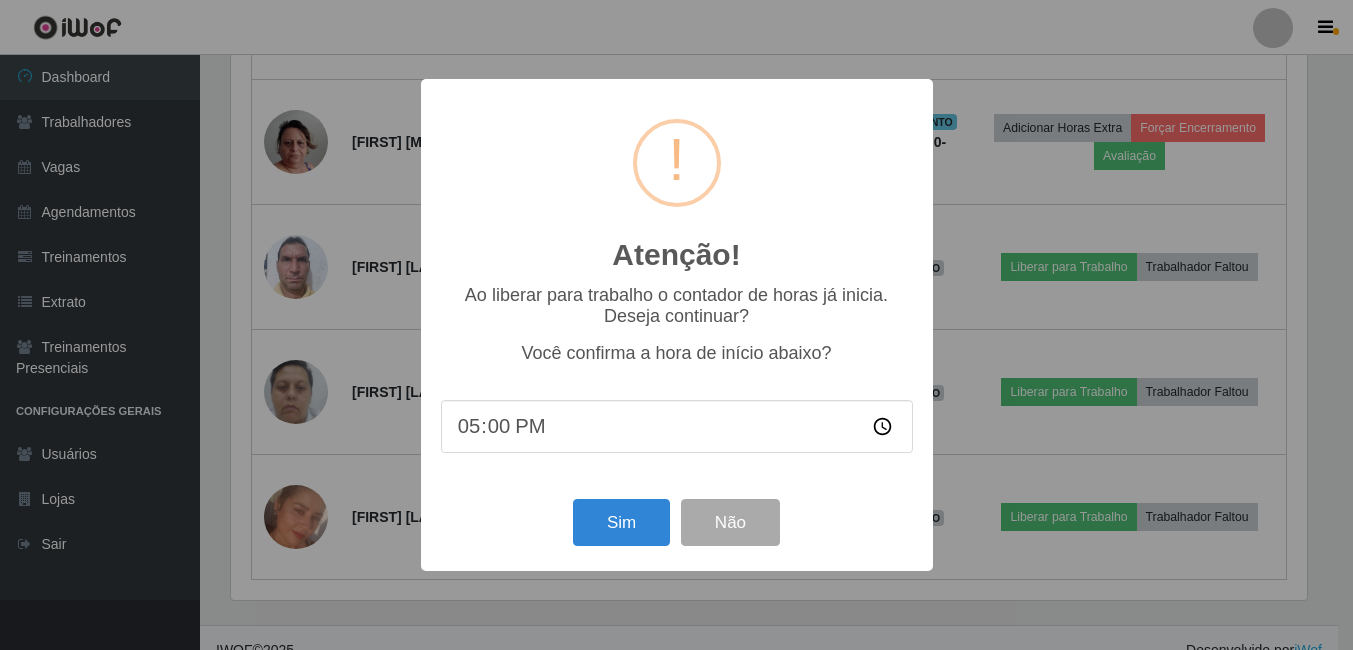 scroll, scrollTop: 999585, scrollLeft: 998919, axis: both 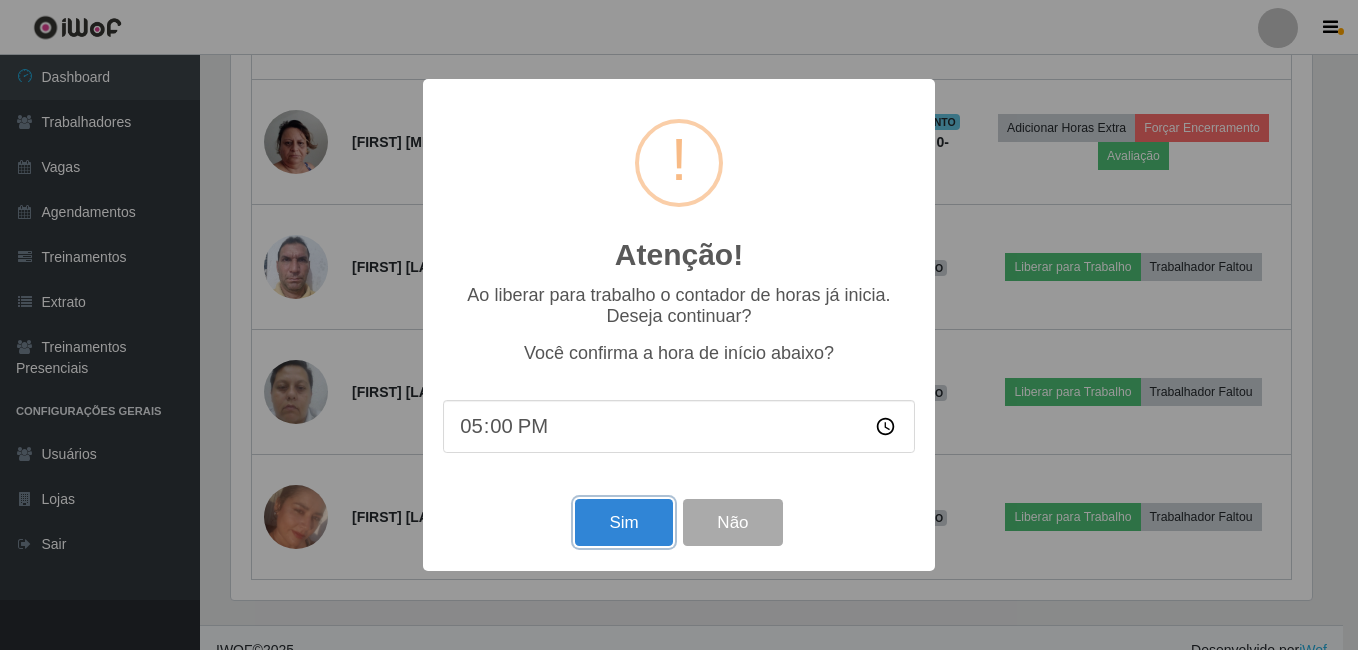 drag, startPoint x: 592, startPoint y: 526, endPoint x: 603, endPoint y: 491, distance: 36.687874 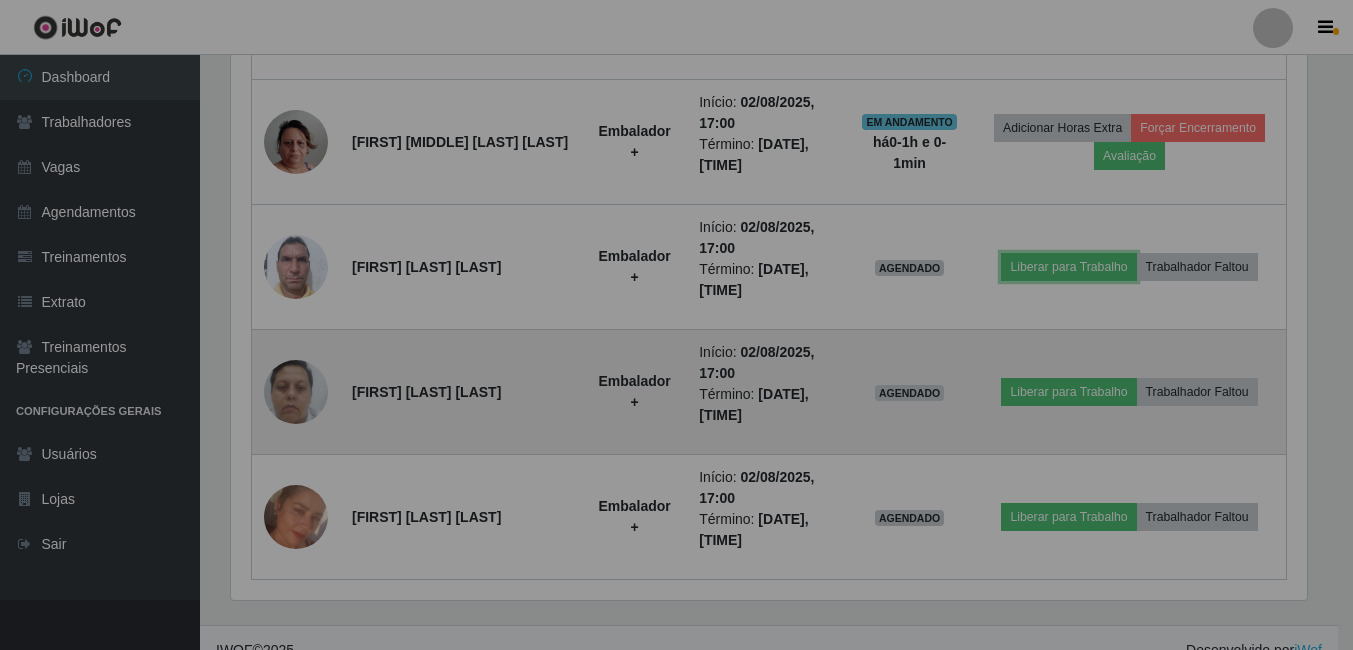 scroll, scrollTop: 999585, scrollLeft: 998909, axis: both 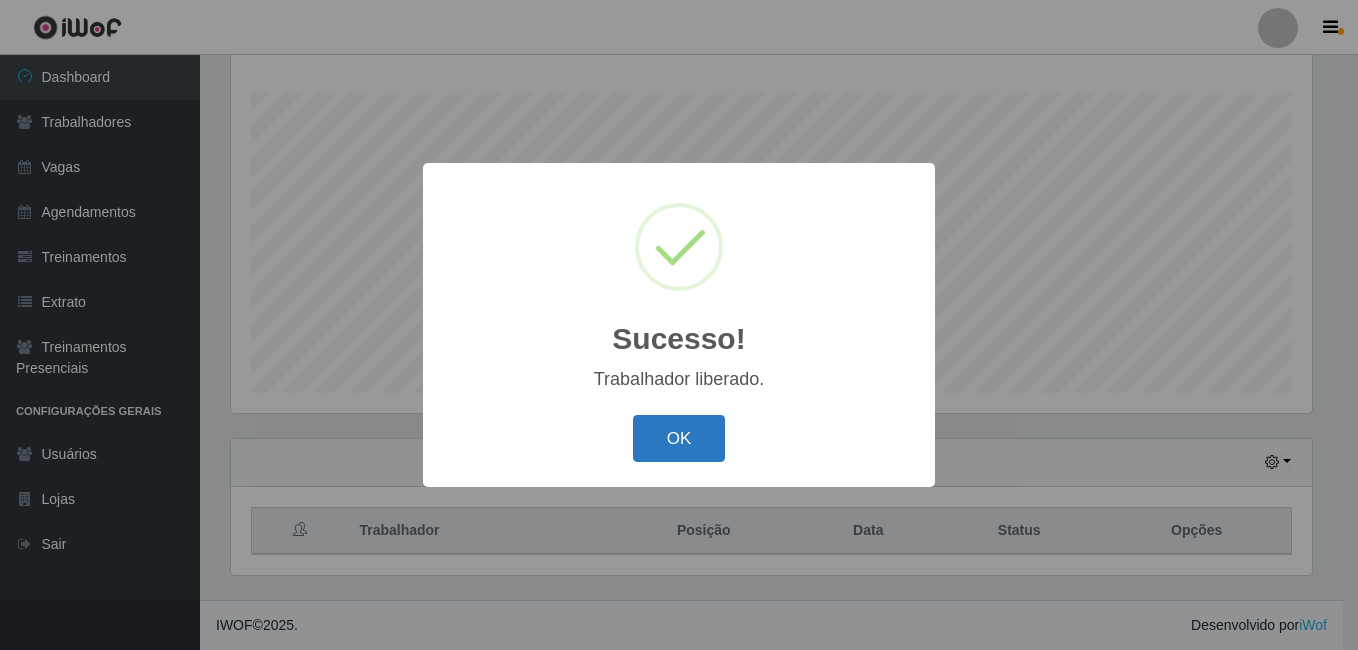 click on "OK" at bounding box center (679, 438) 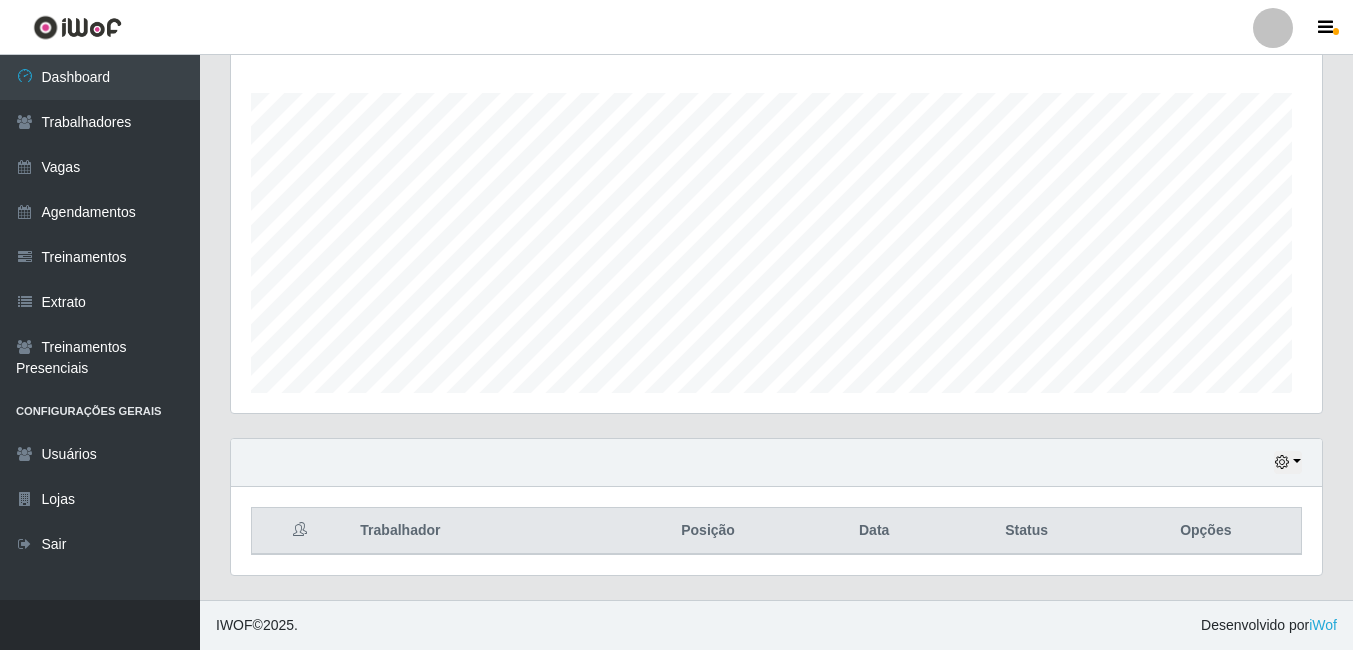 scroll, scrollTop: 999585, scrollLeft: 998909, axis: both 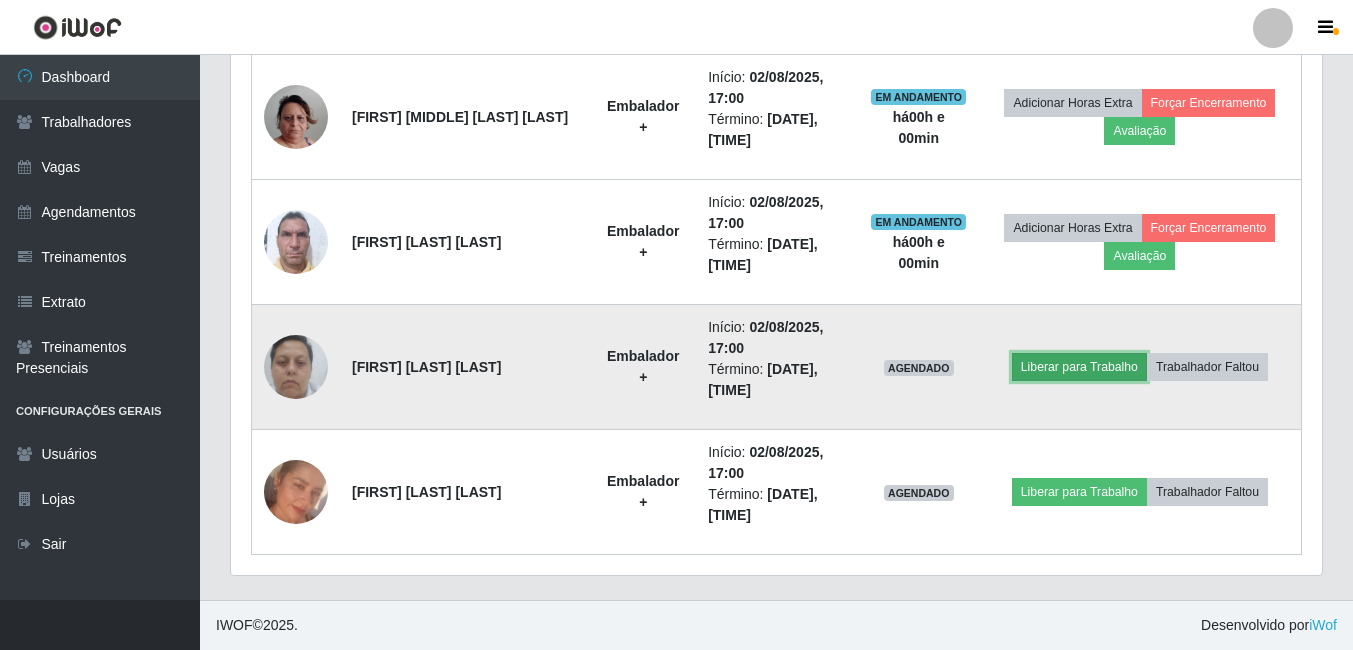 click on "Liberar para Trabalho" at bounding box center (1079, 367) 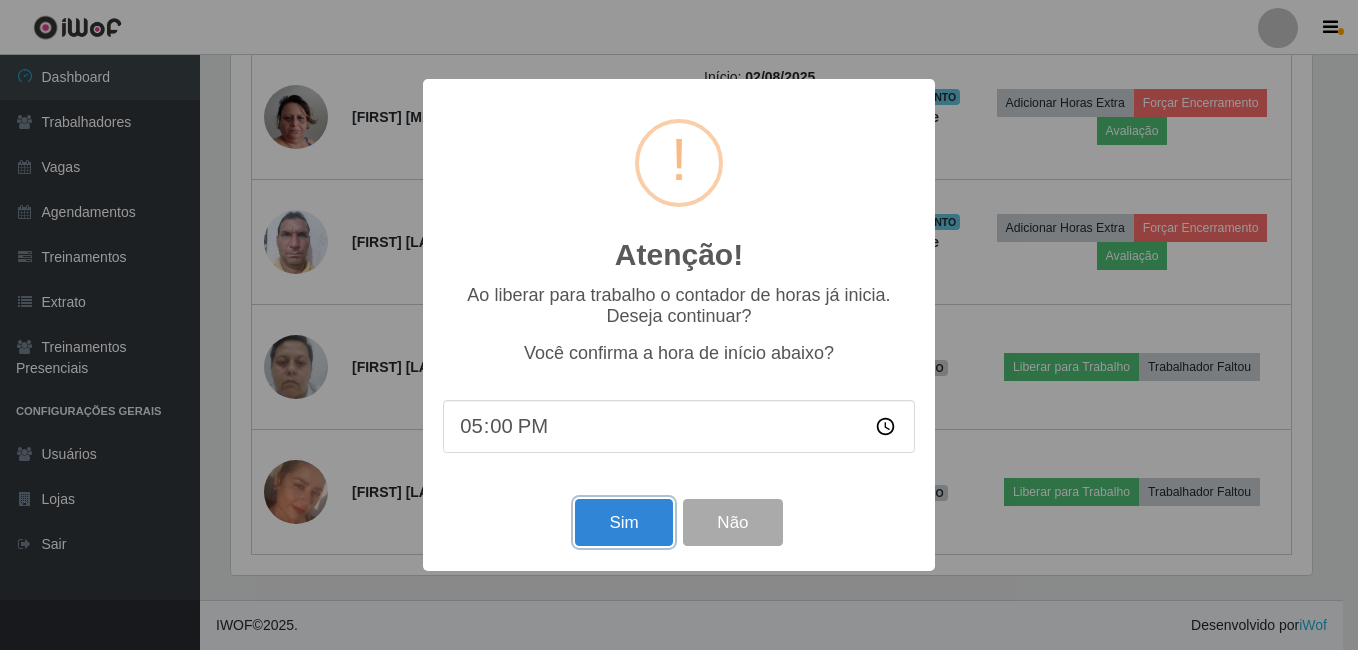 click on "Sim" at bounding box center [623, 522] 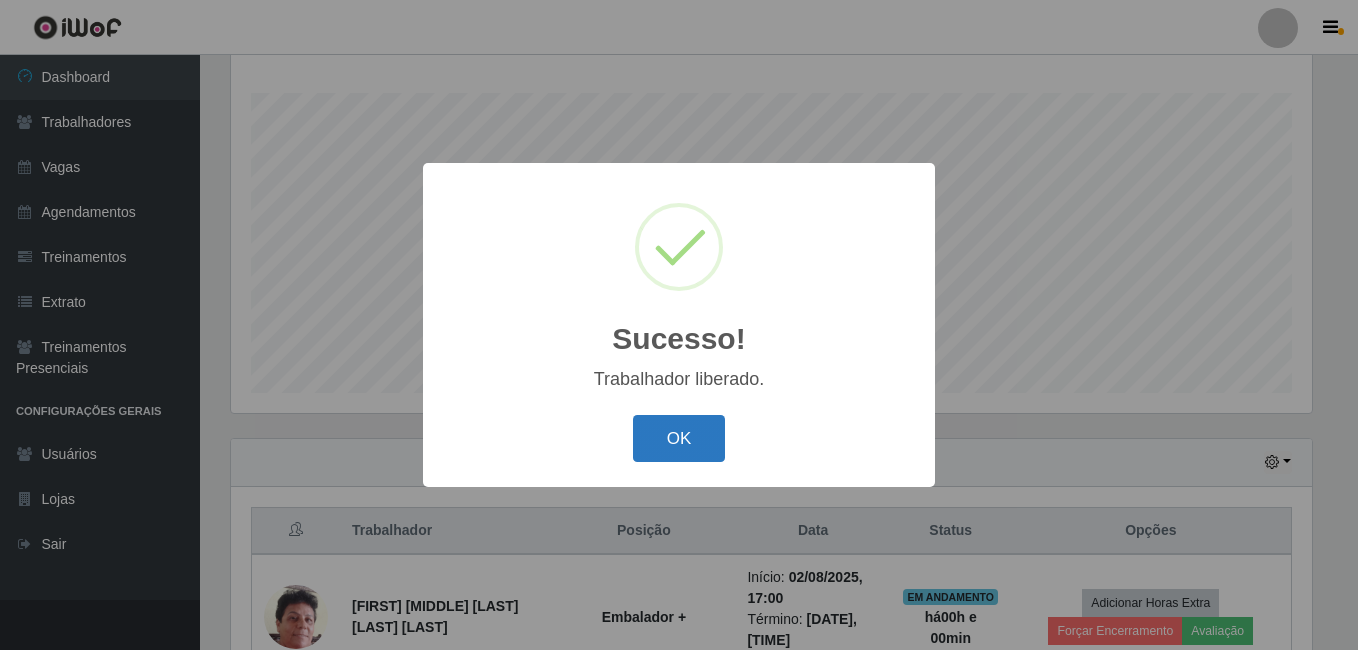 click on "OK" at bounding box center [679, 438] 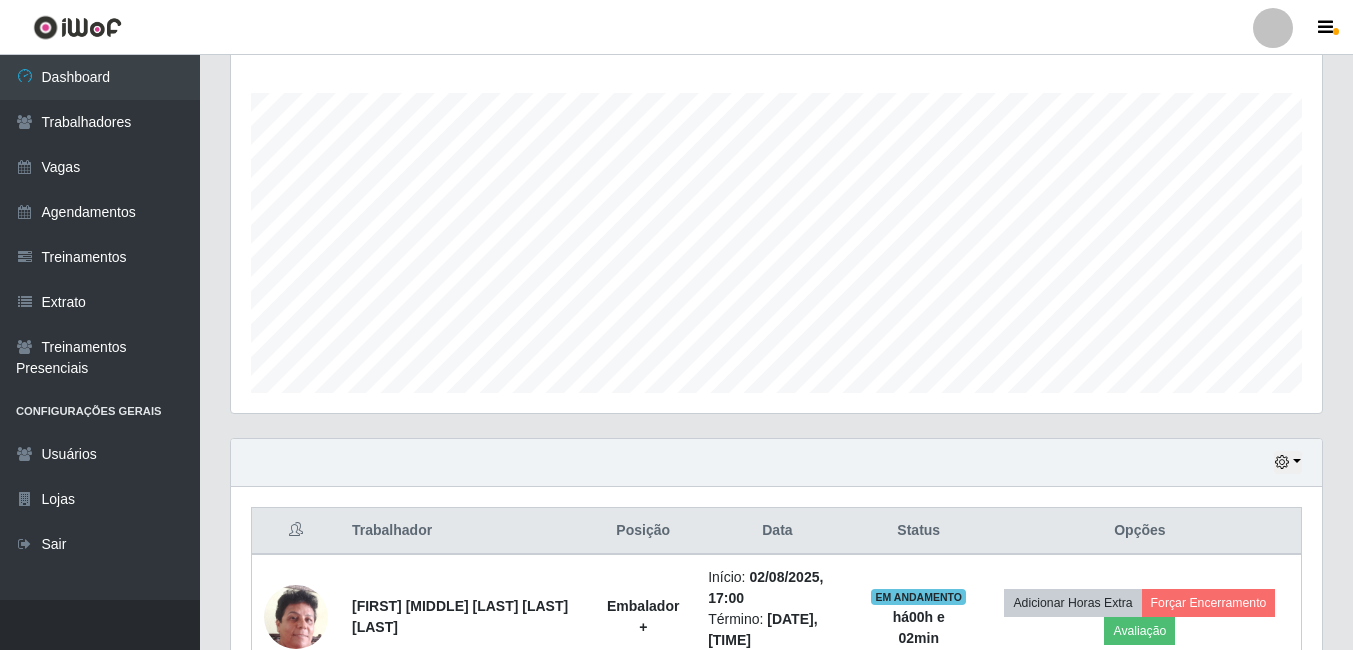 scroll, scrollTop: 222, scrollLeft: 0, axis: vertical 